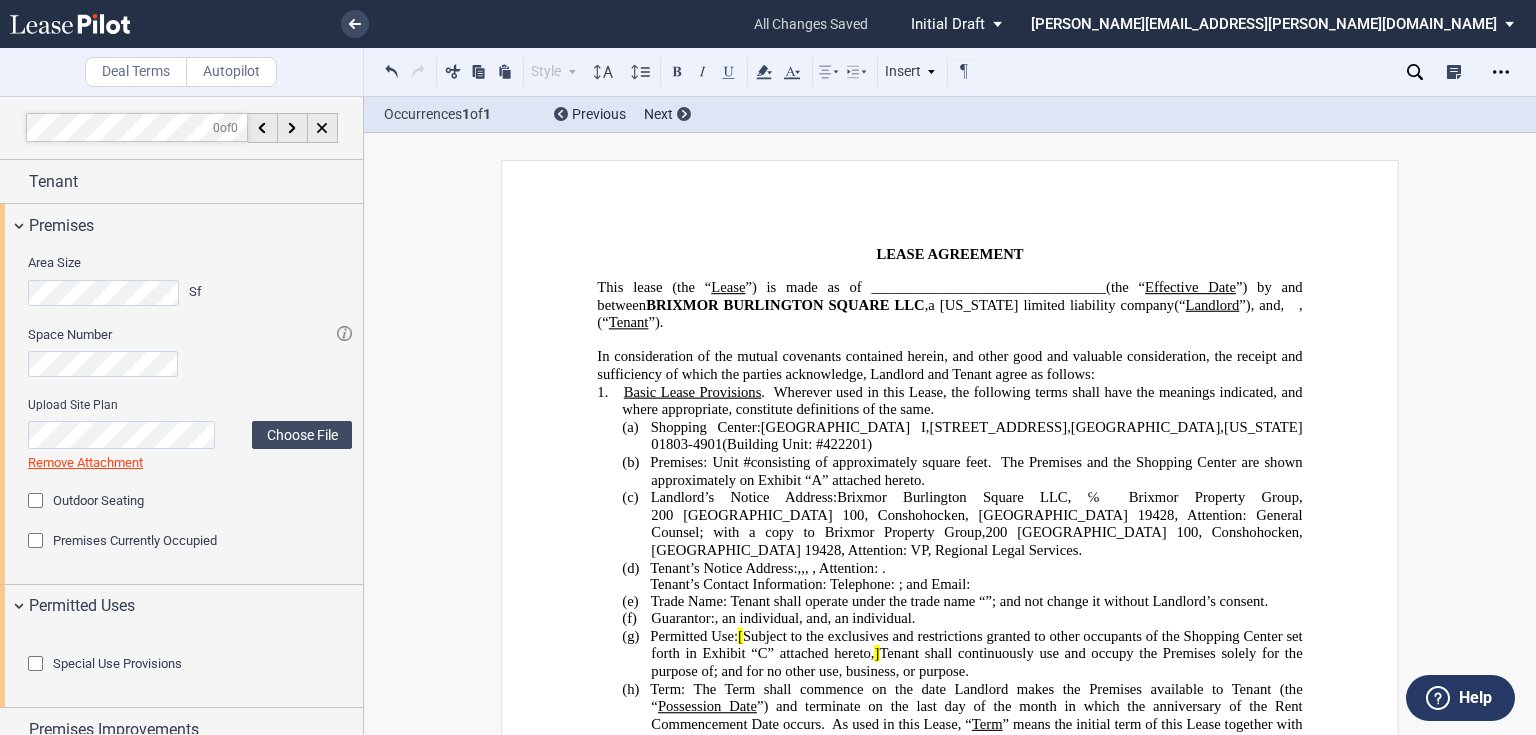 scroll, scrollTop: 0, scrollLeft: 0, axis: both 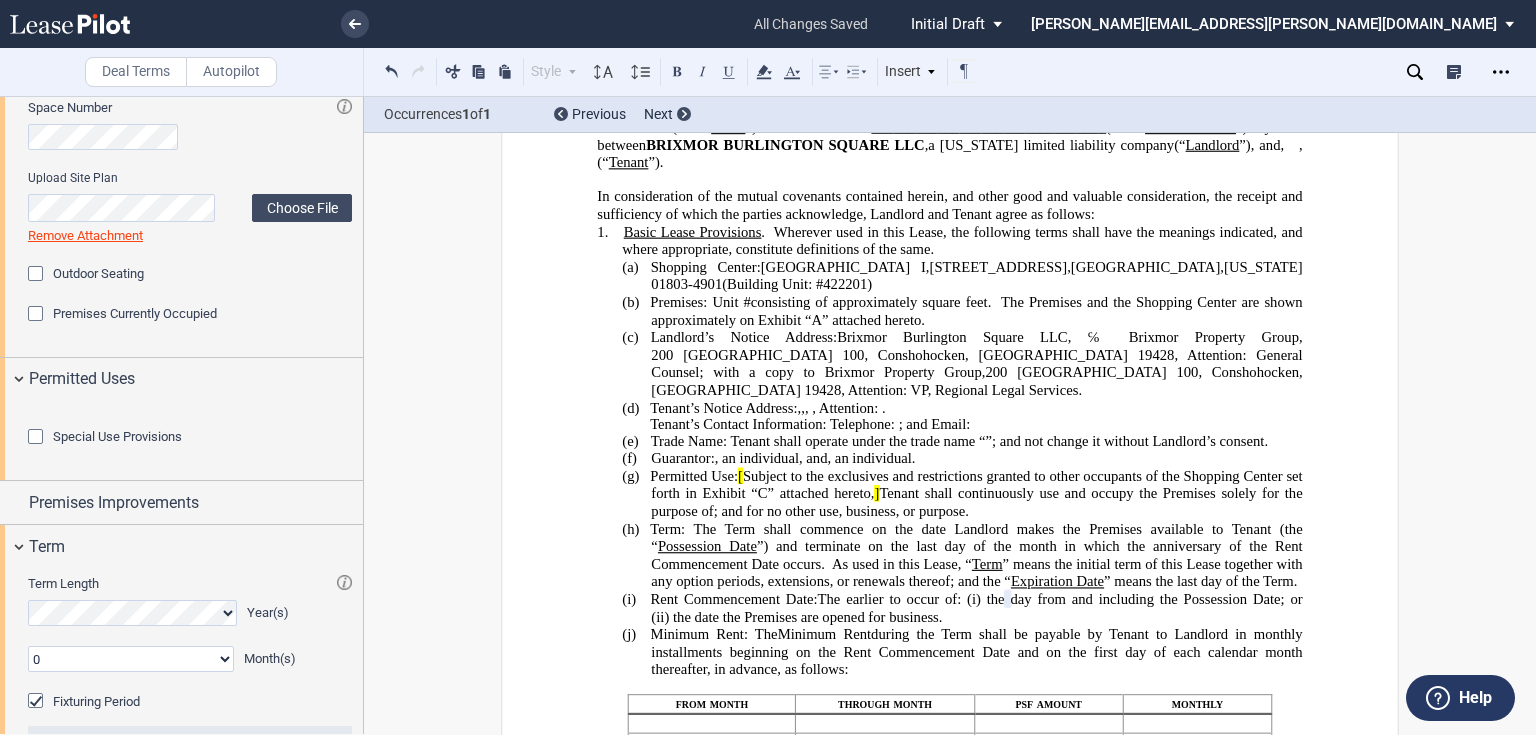 click on "19428, Attention: General Counsel; with a copy to Brixmor Property Group," 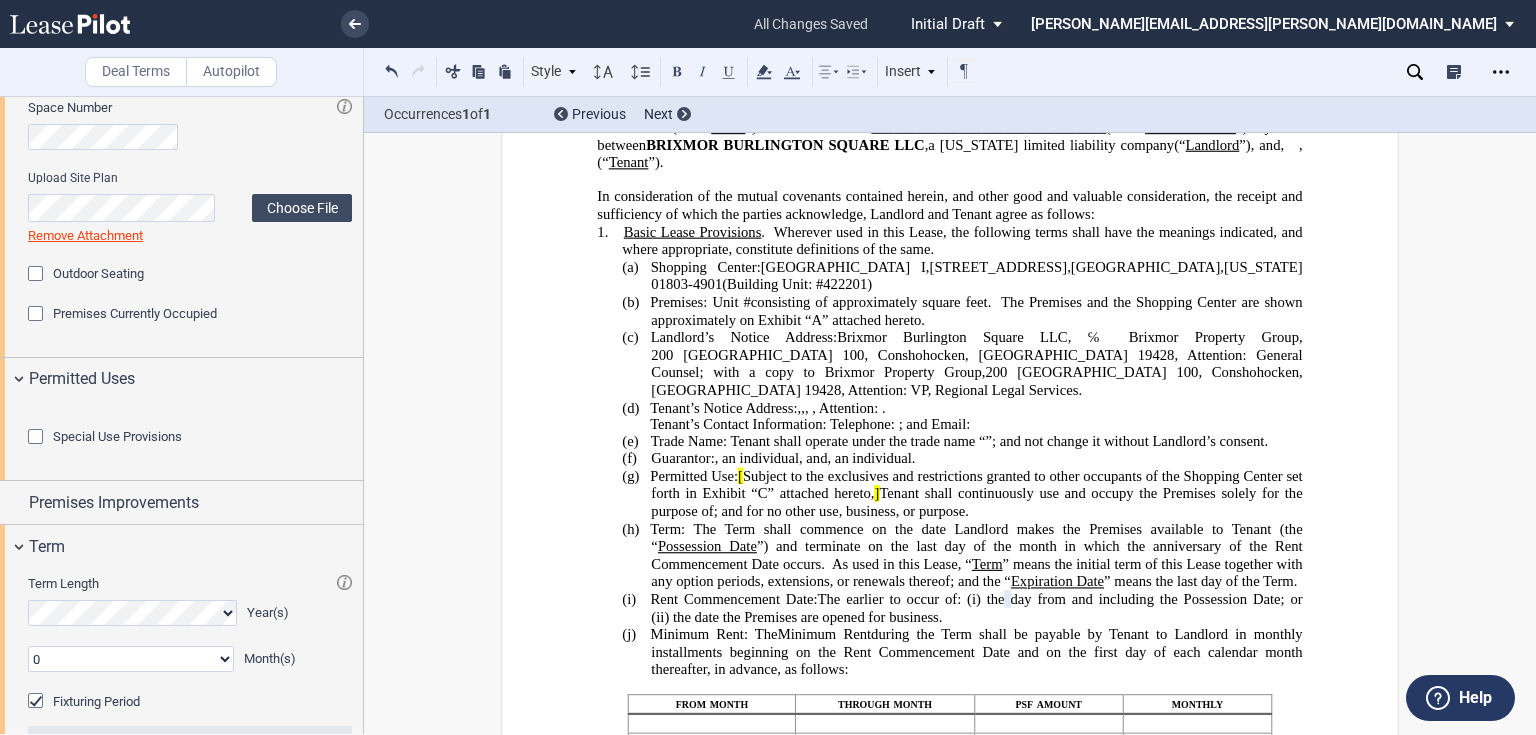 scroll, scrollTop: 0, scrollLeft: 0, axis: both 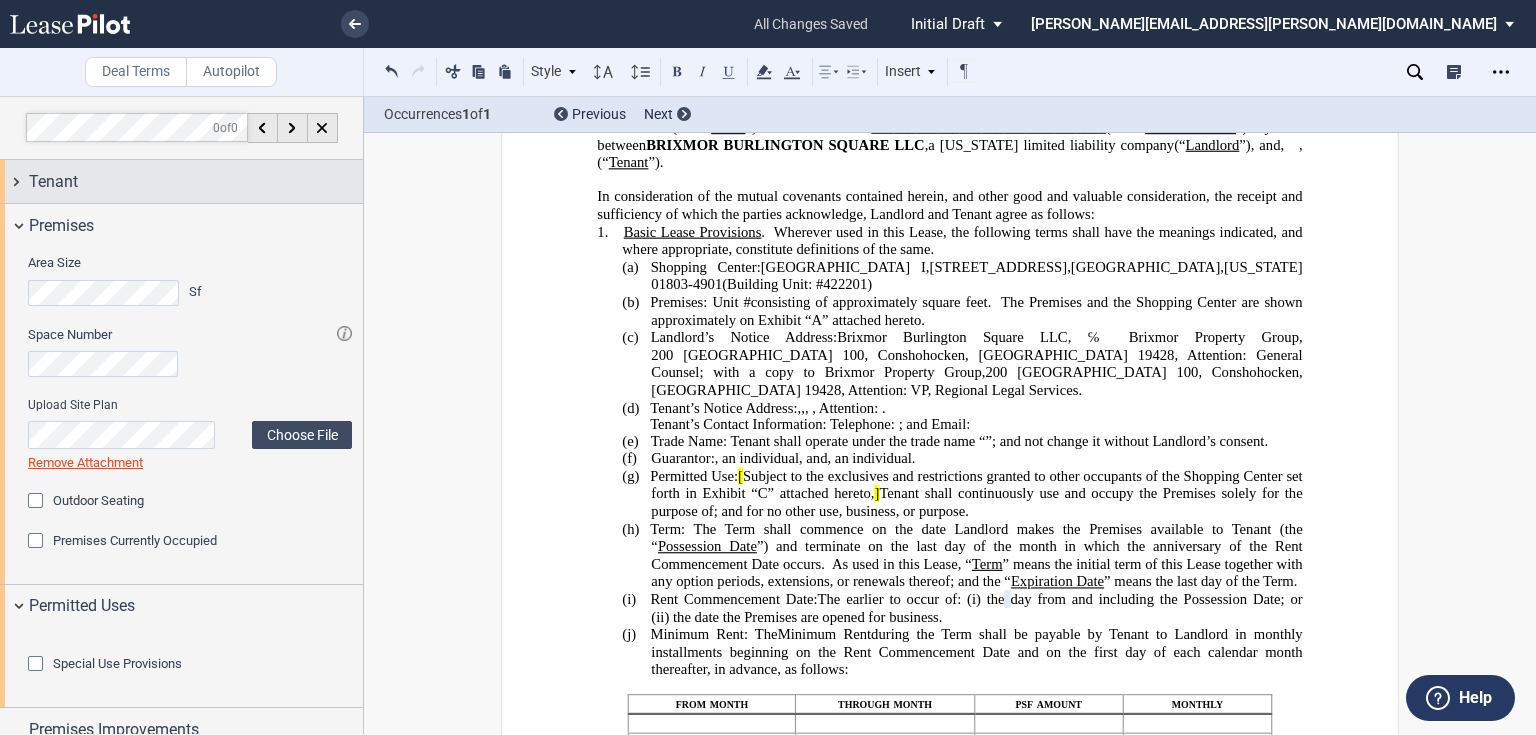 click on "Tenant" at bounding box center [53, 182] 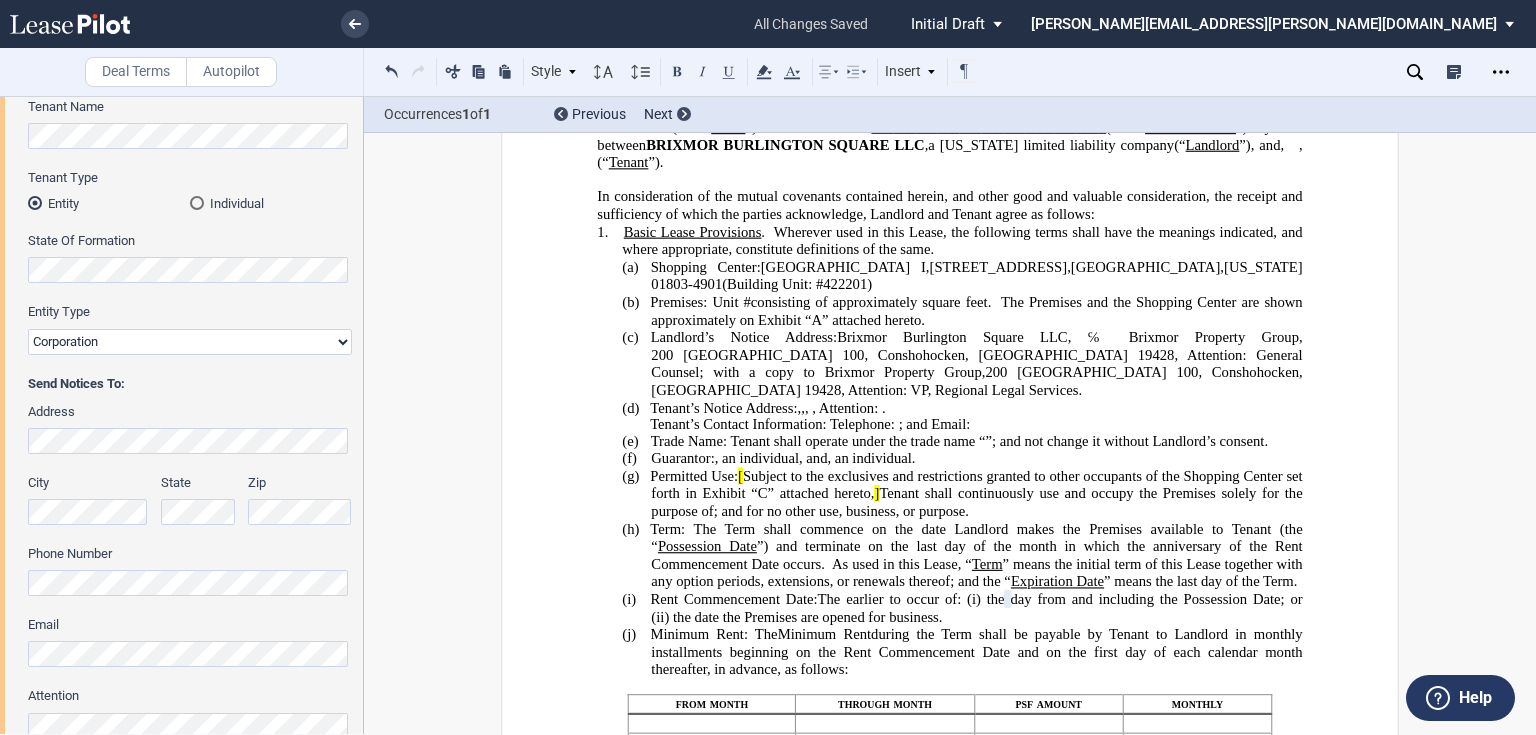scroll, scrollTop: 240, scrollLeft: 0, axis: vertical 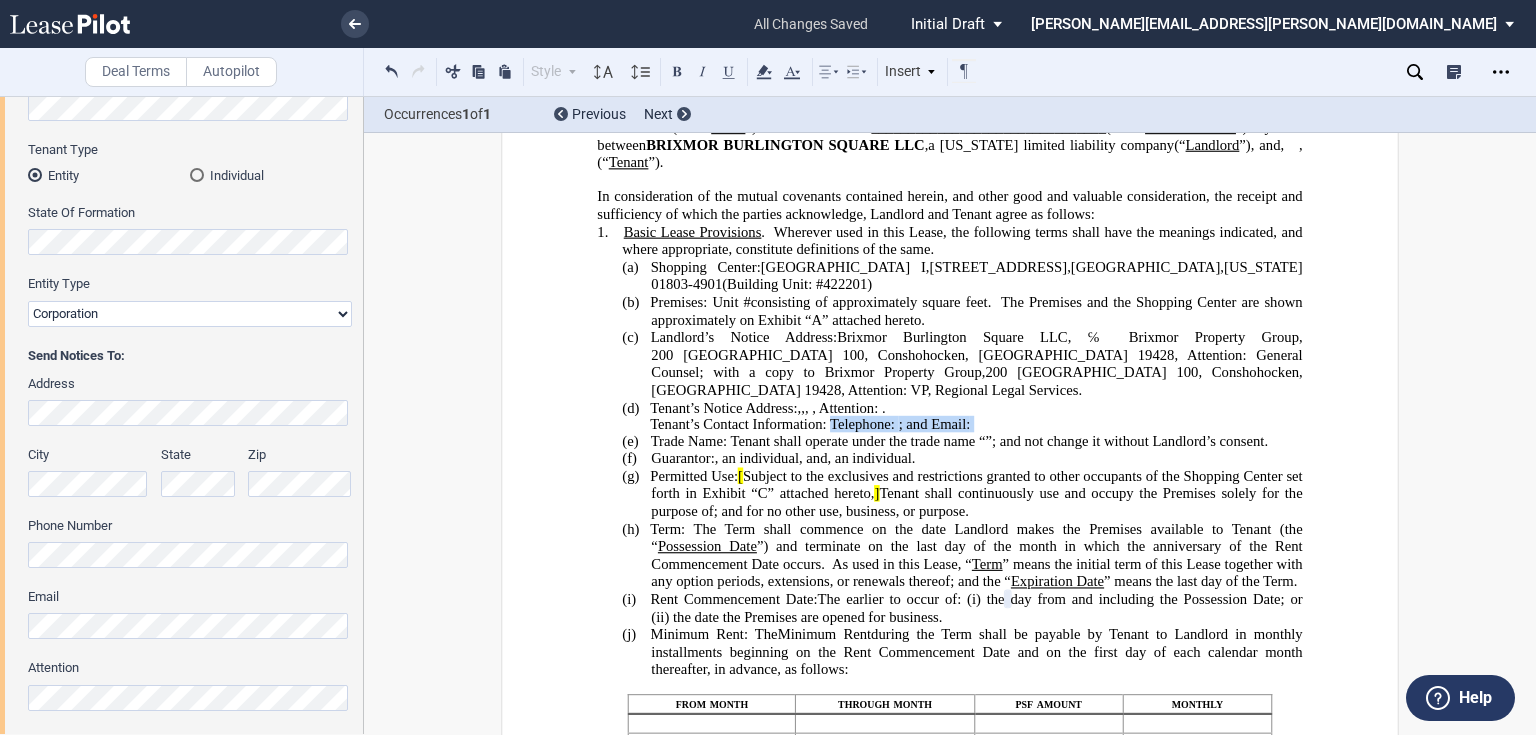 drag, startPoint x: 824, startPoint y: 427, endPoint x: 1289, endPoint y: 429, distance: 465.0043 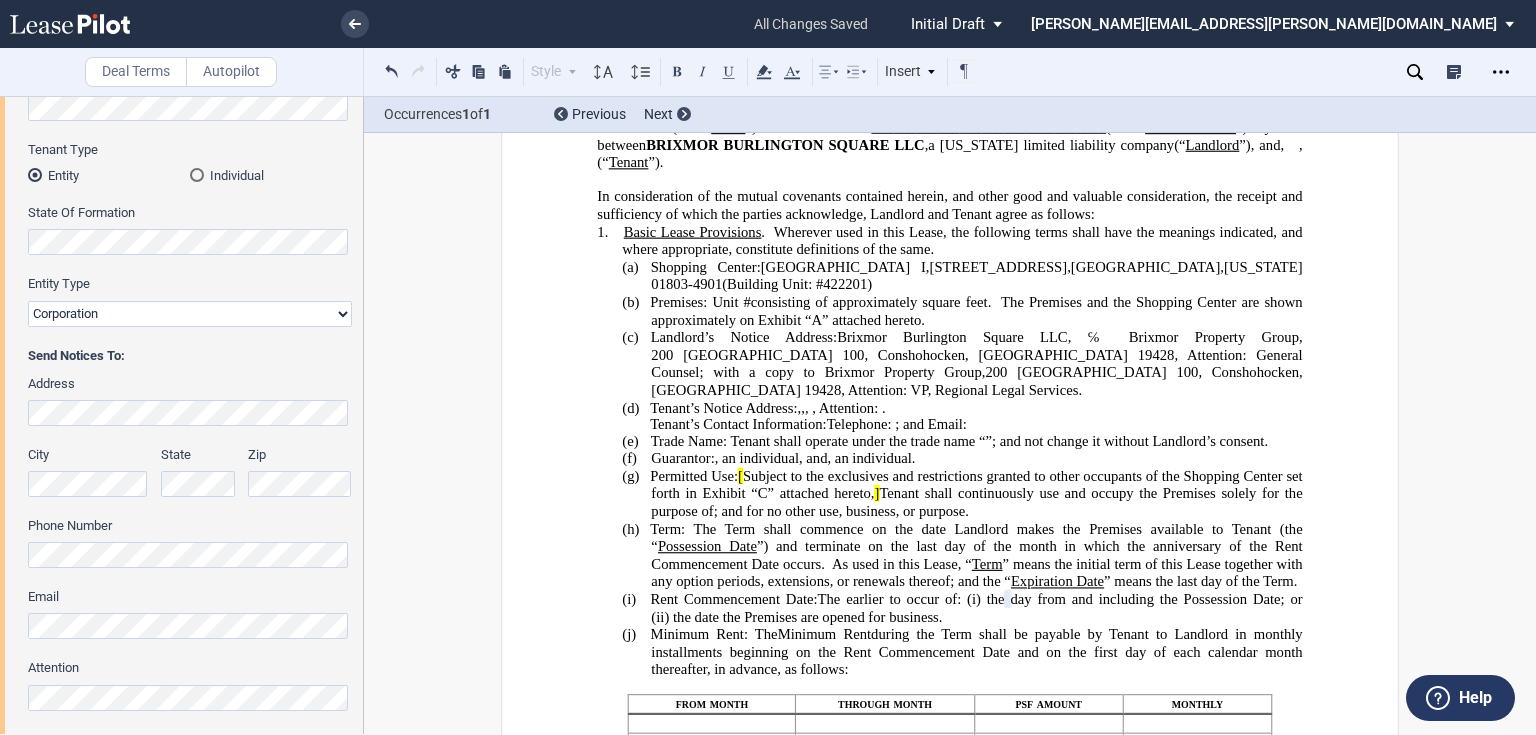 drag, startPoint x: 1260, startPoint y: 292, endPoint x: 1316, endPoint y: 304, distance: 57.271286 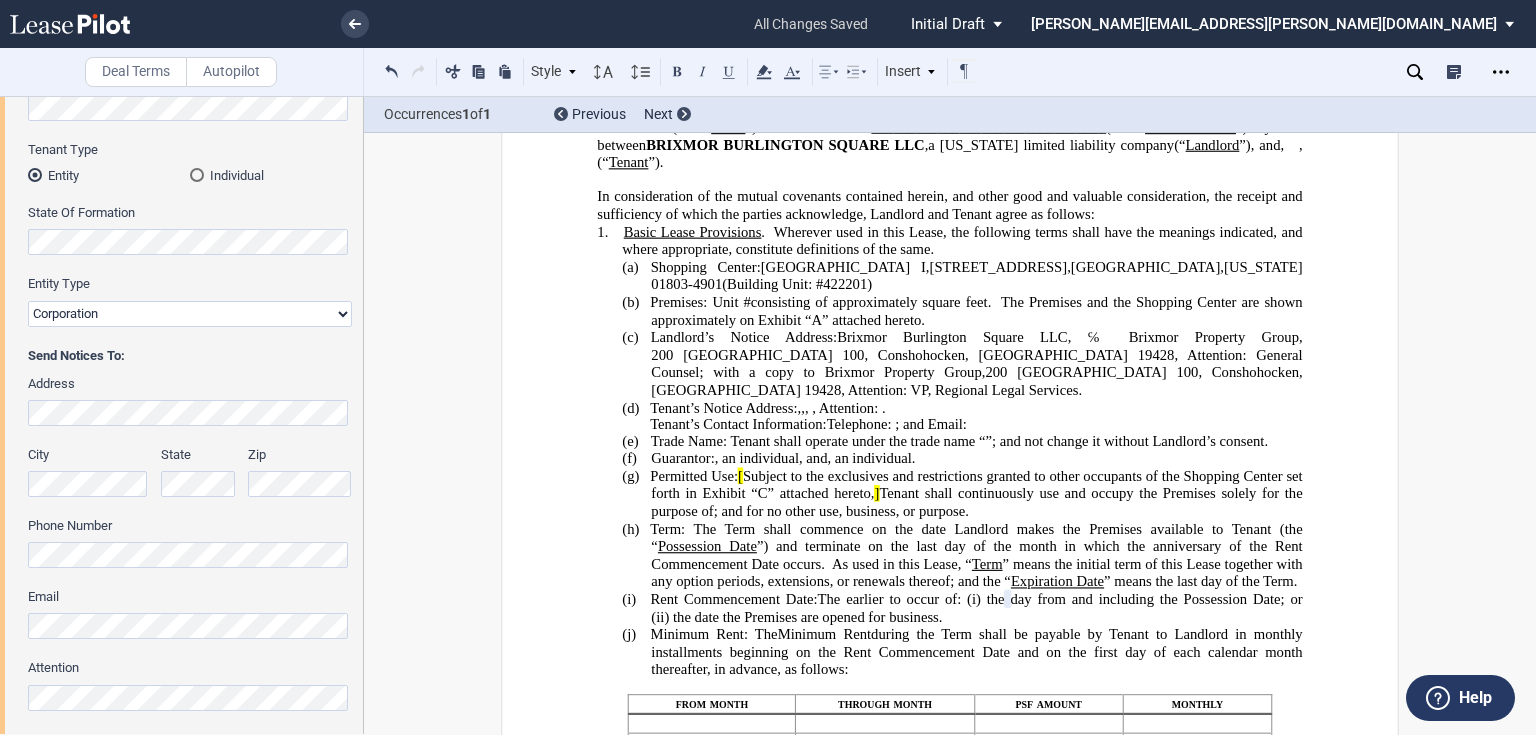 click on "during the Term shall be payable by Tenant to Landlord in monthly installments beginning on the Rent Commencement Date and on the first day of each calendar month thereafter, in advance, as follows:" 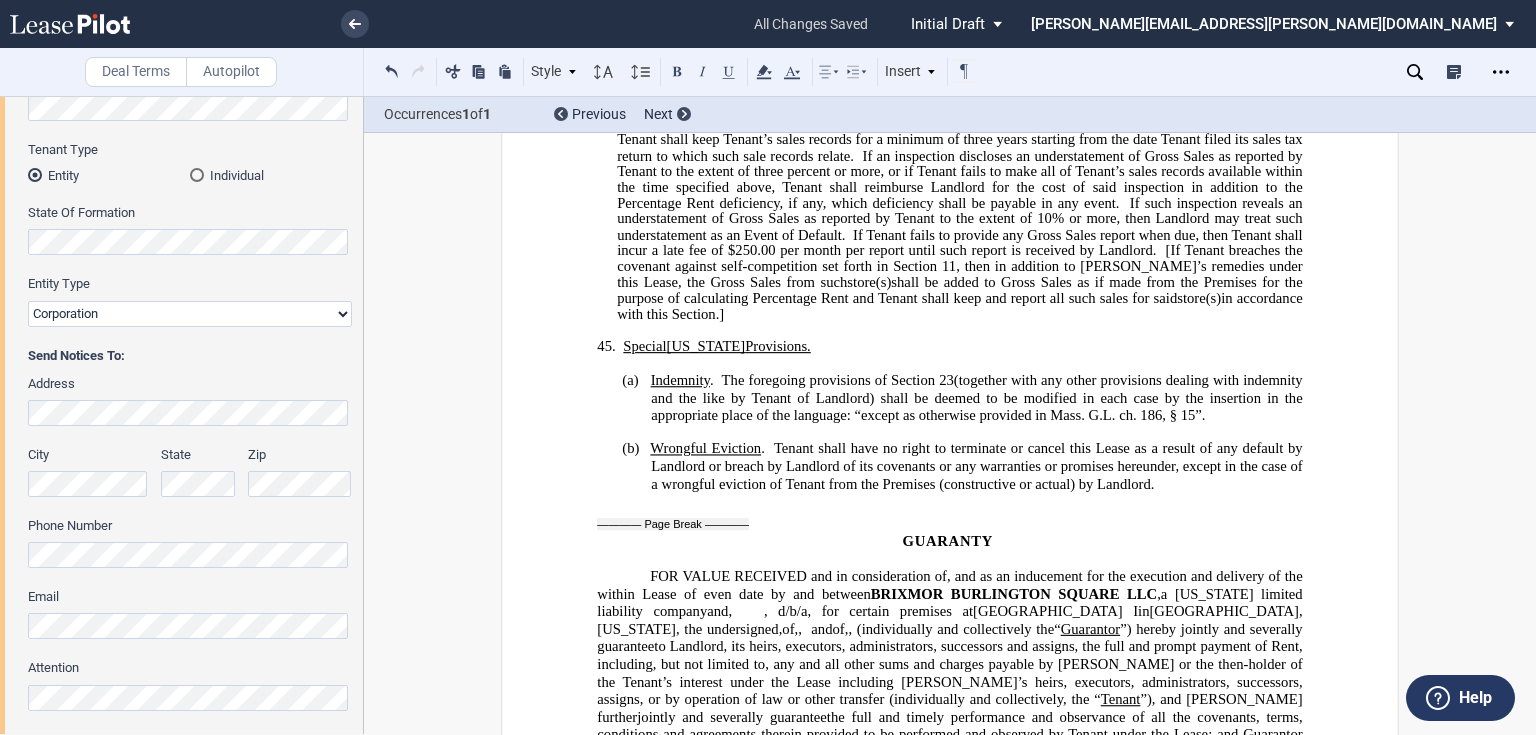 scroll, scrollTop: 14052, scrollLeft: 0, axis: vertical 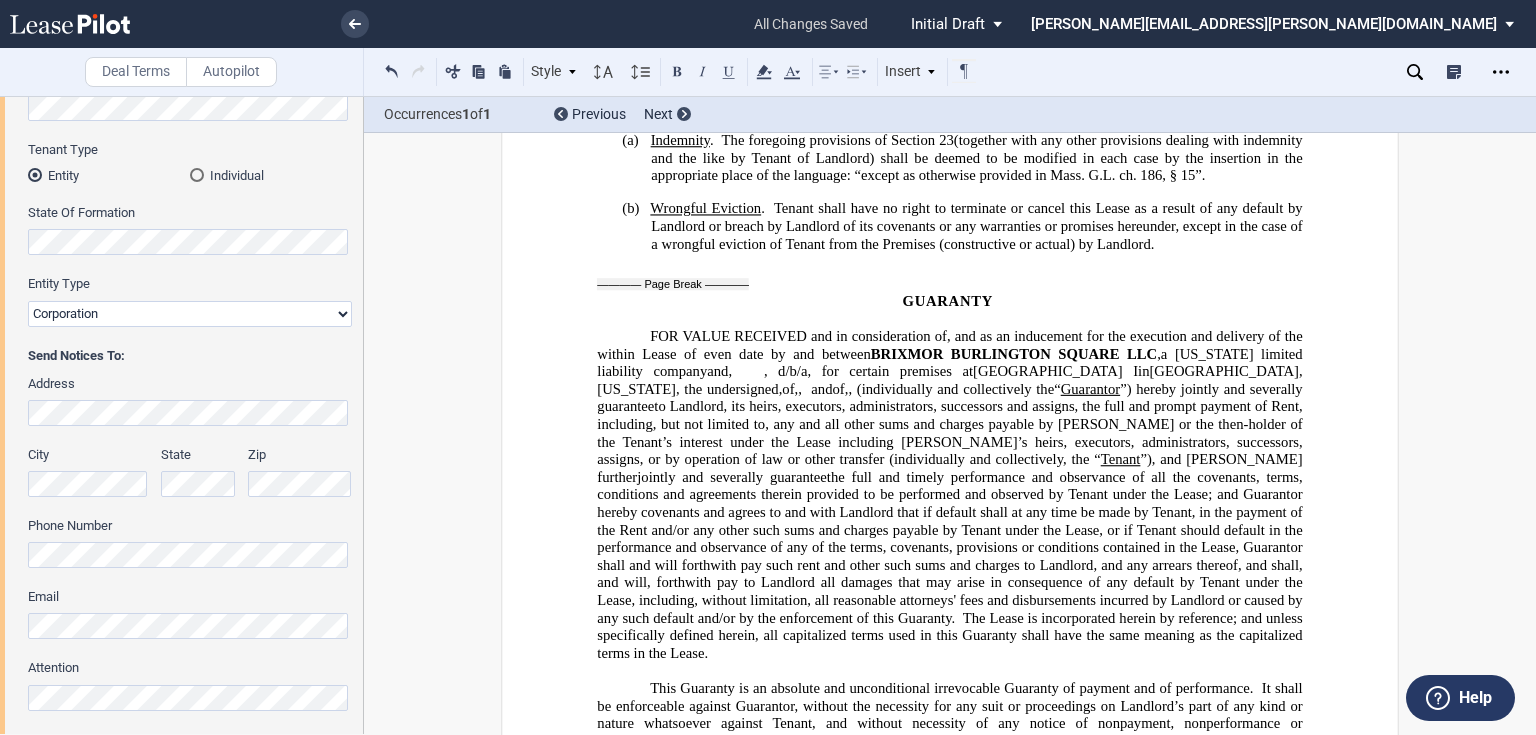 click 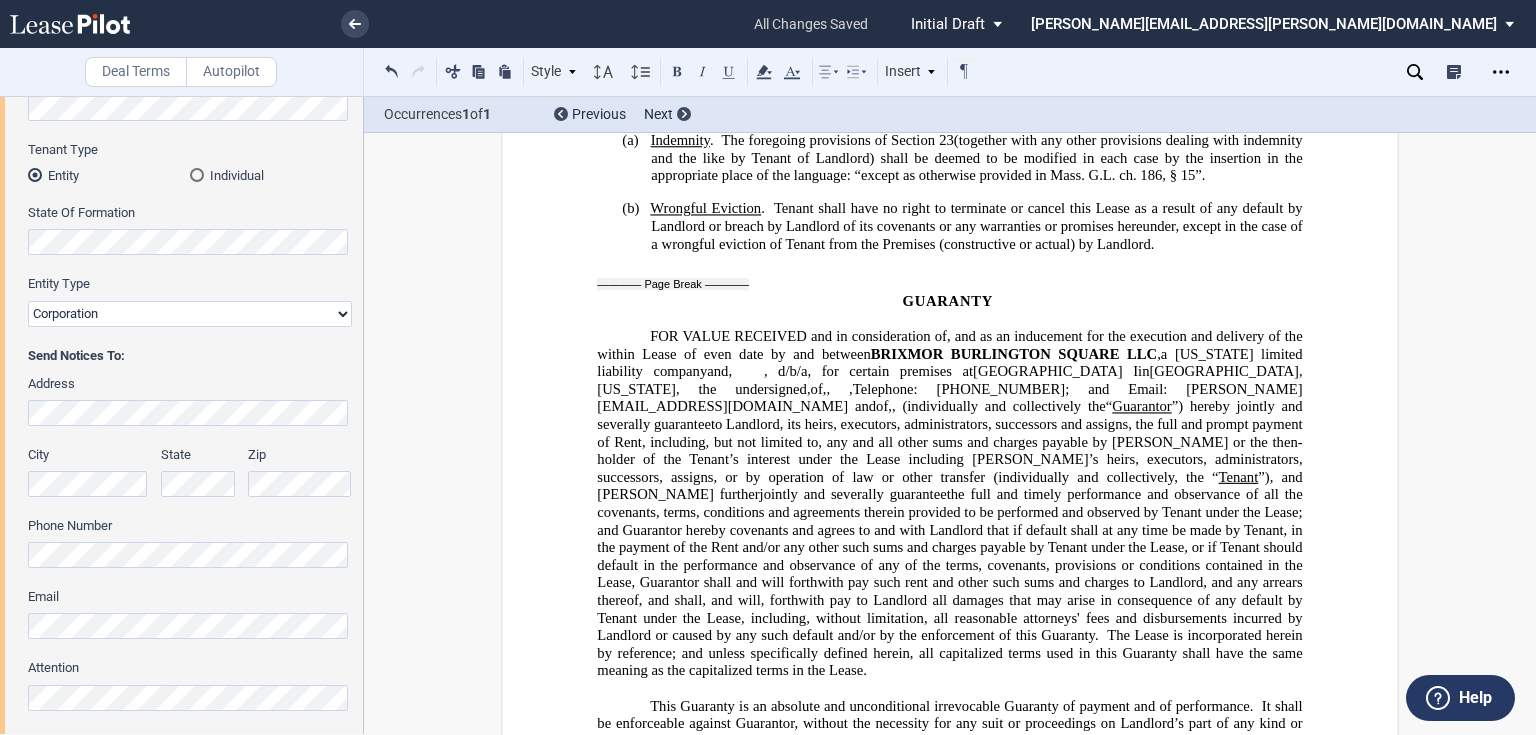 click on "(individually and collectively the" 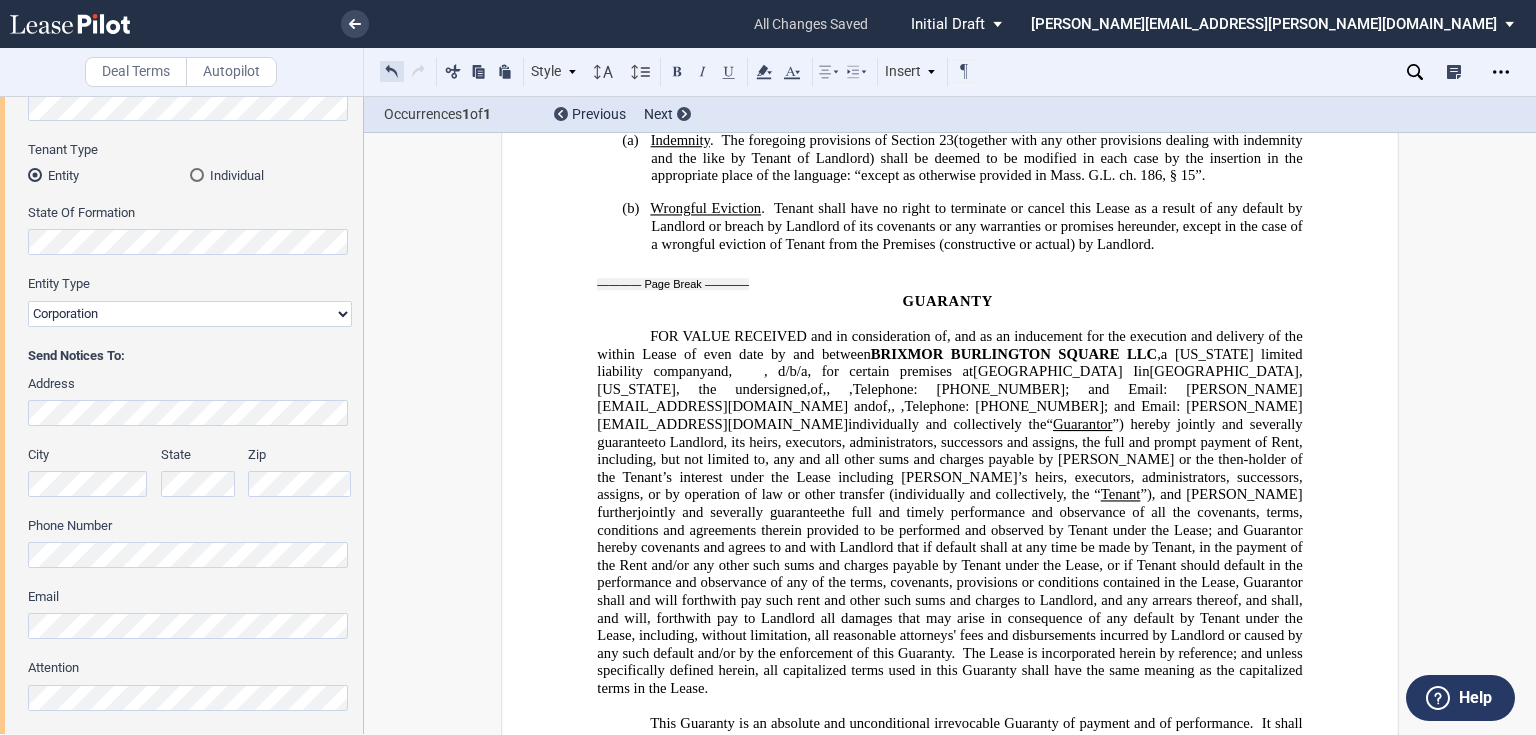 click at bounding box center [392, 71] 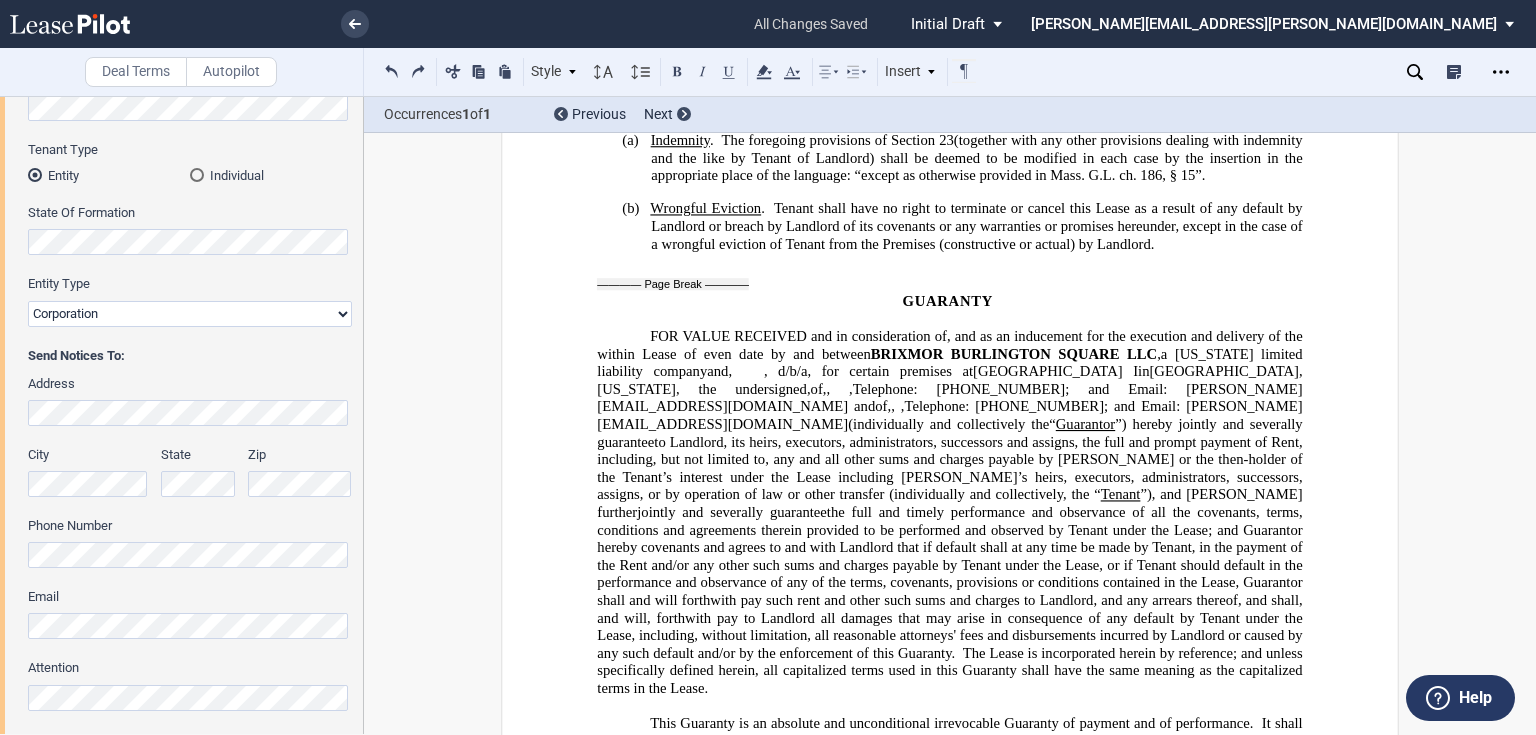 drag, startPoint x: 1112, startPoint y: 283, endPoint x: 1133, endPoint y: 282, distance: 21.023796 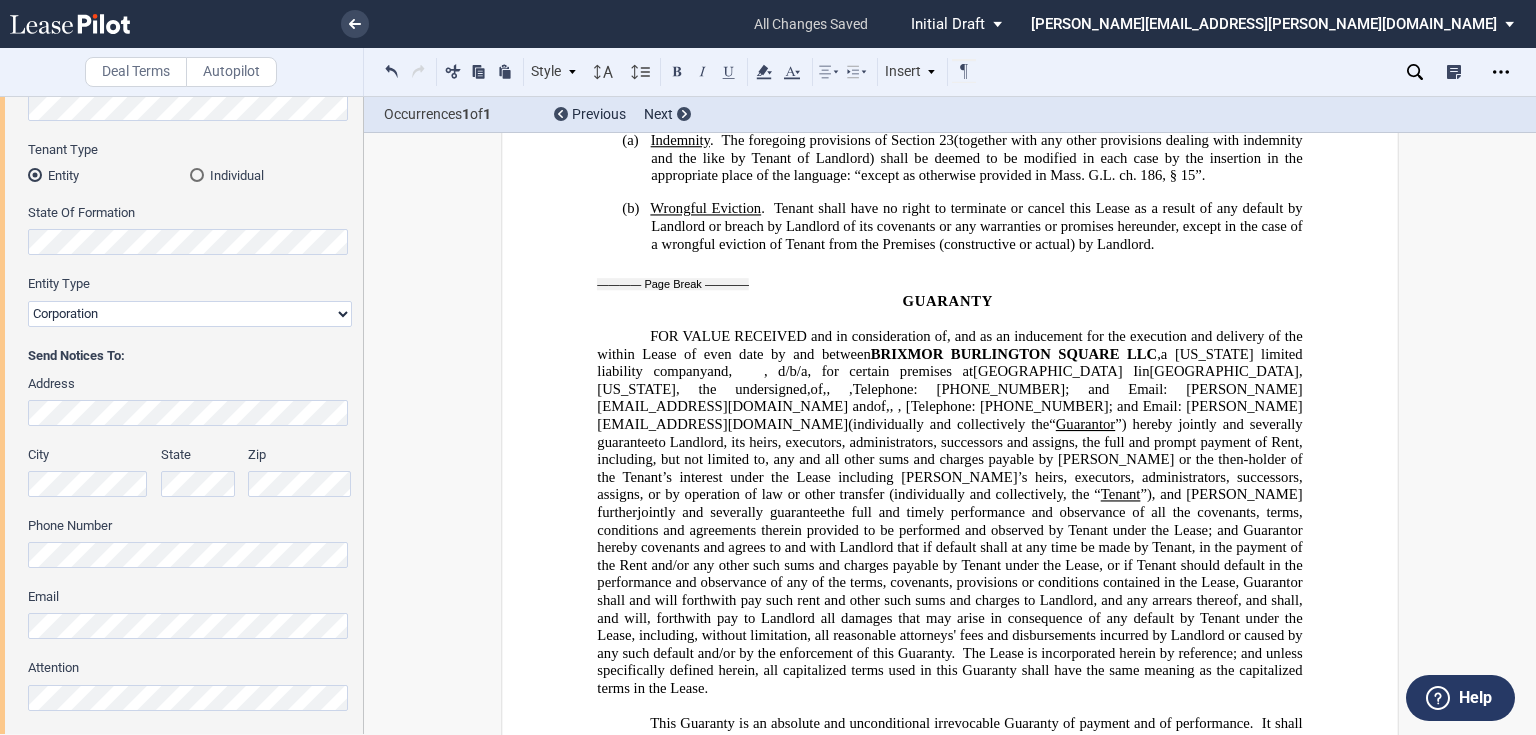 drag, startPoint x: 632, startPoint y: 302, endPoint x: 876, endPoint y: 301, distance: 244.00204 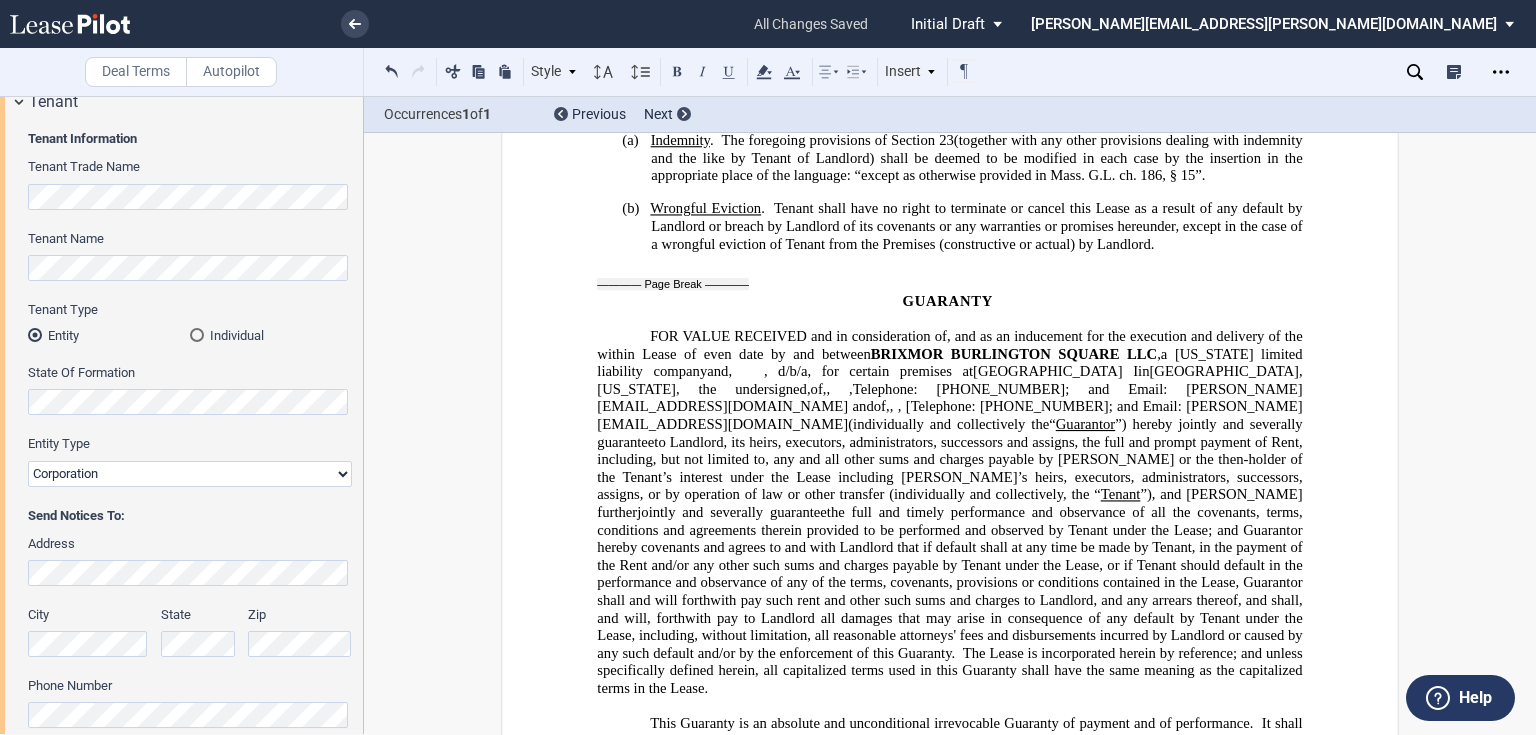 scroll, scrollTop: 0, scrollLeft: 0, axis: both 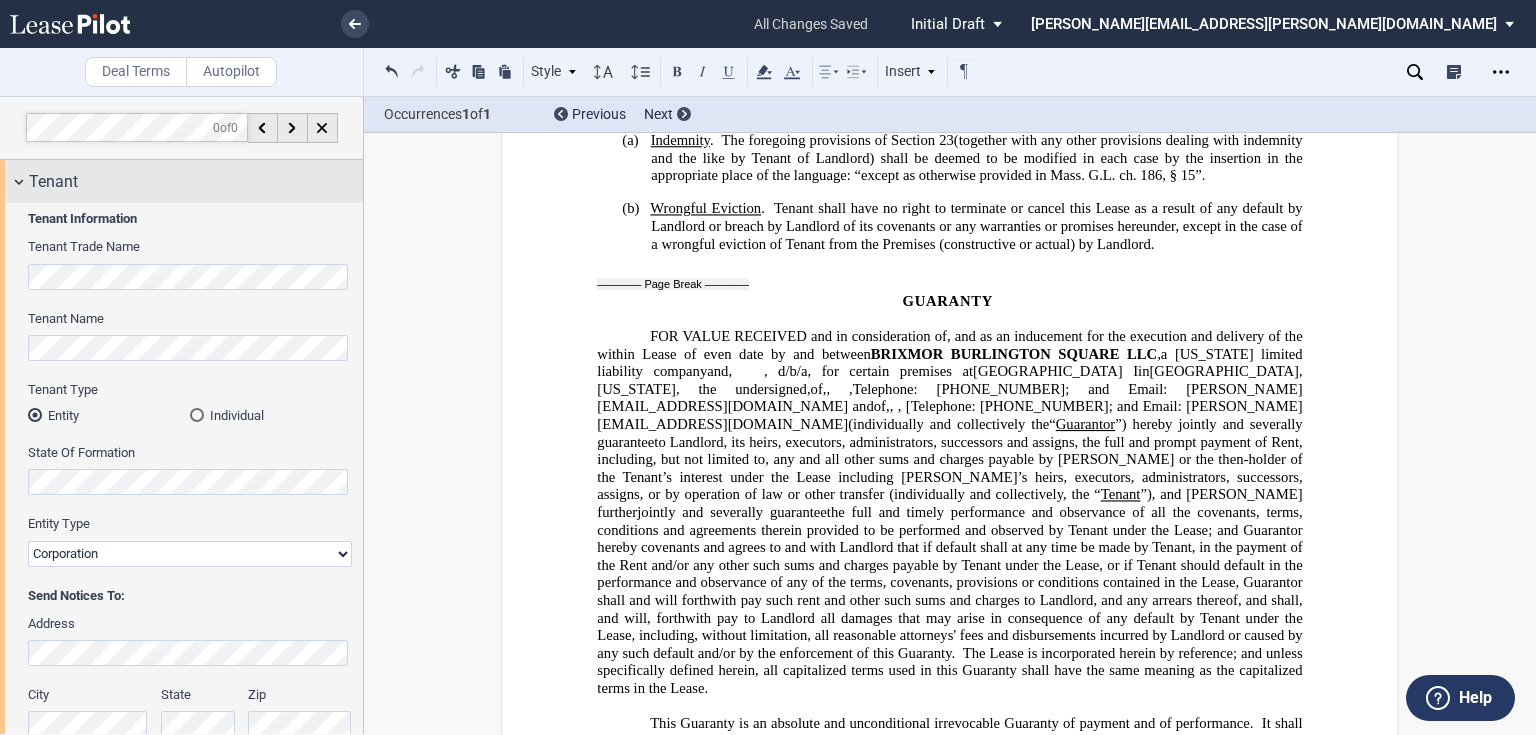 click on "Tenant" at bounding box center [181, 181] 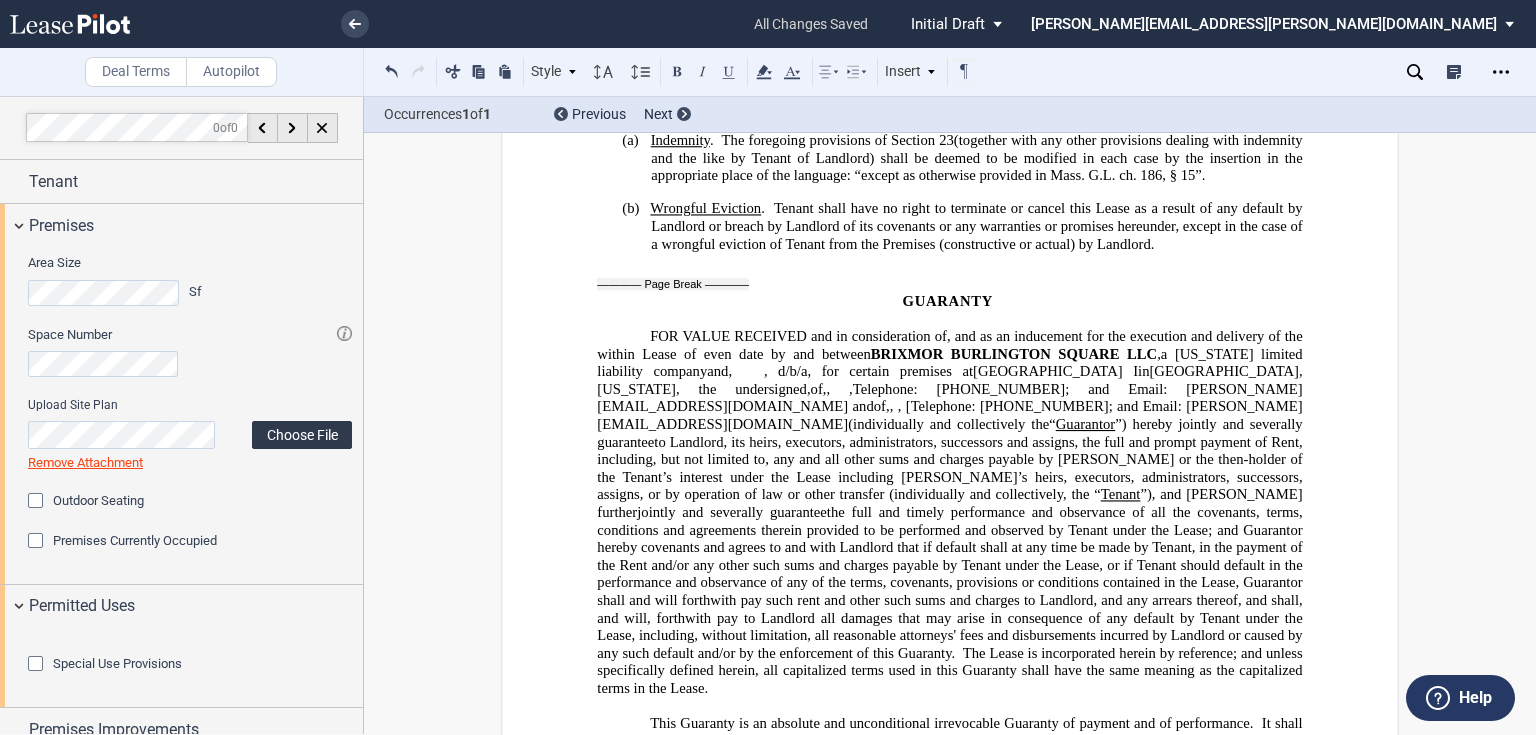 click on "Choose File" 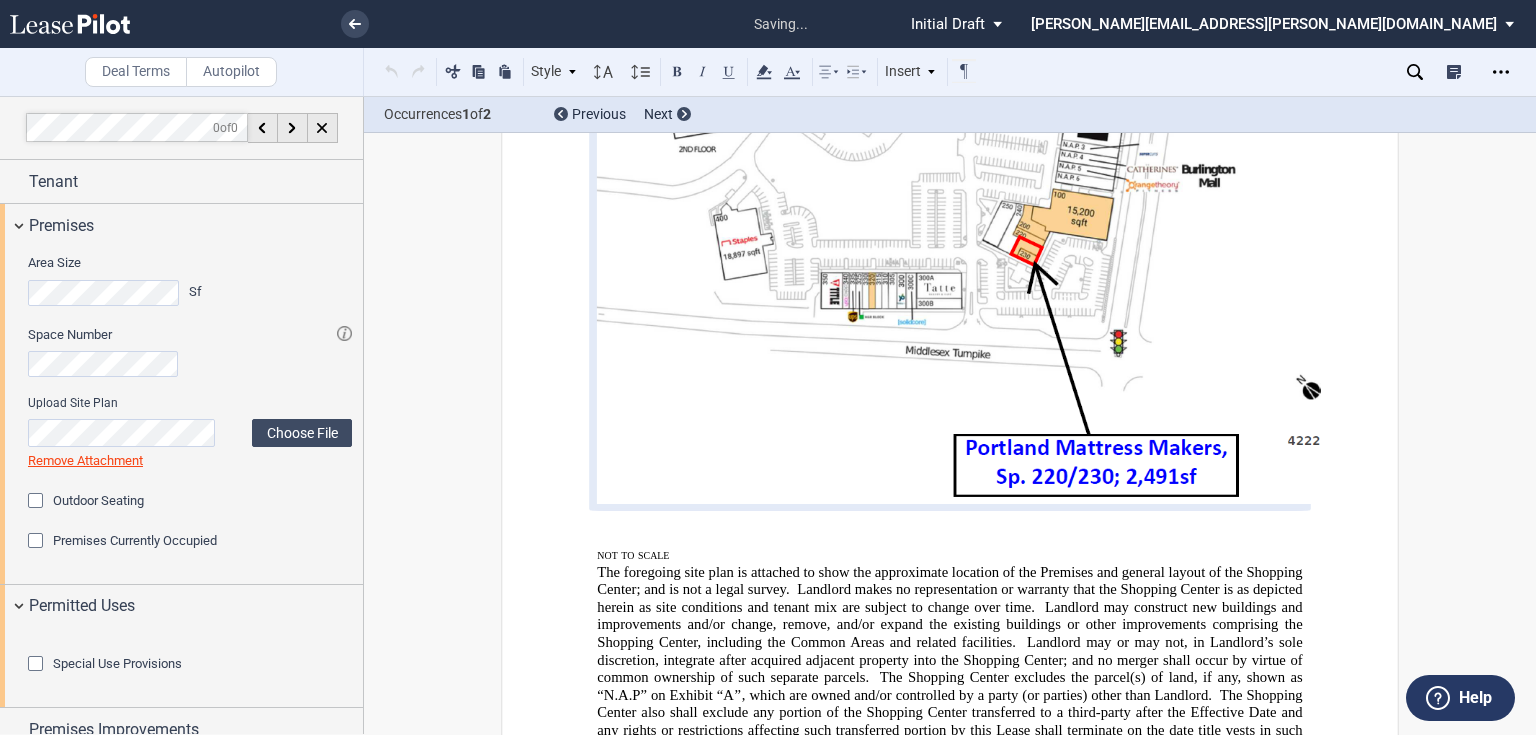 scroll, scrollTop: 12039, scrollLeft: 0, axis: vertical 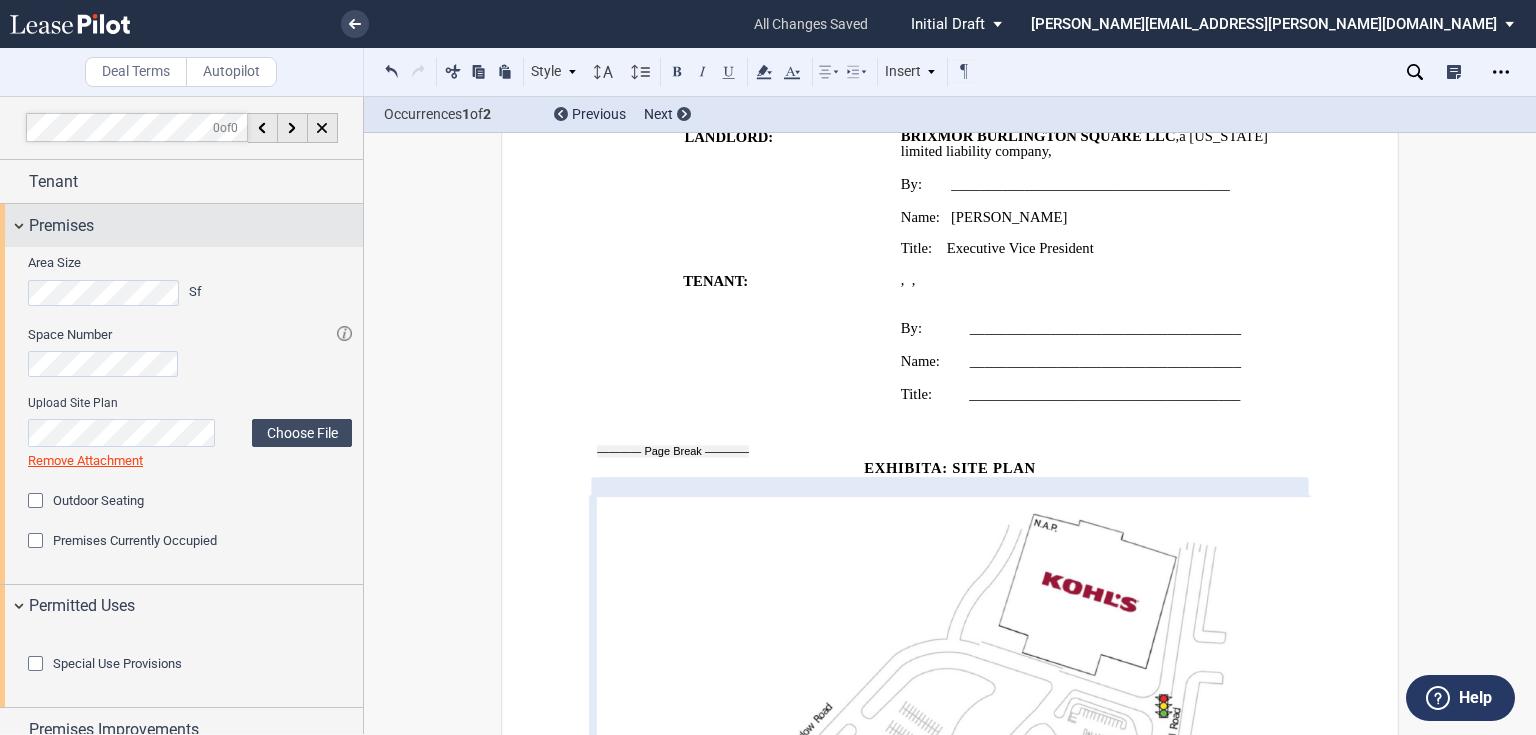 click on "Premises" at bounding box center [61, 226] 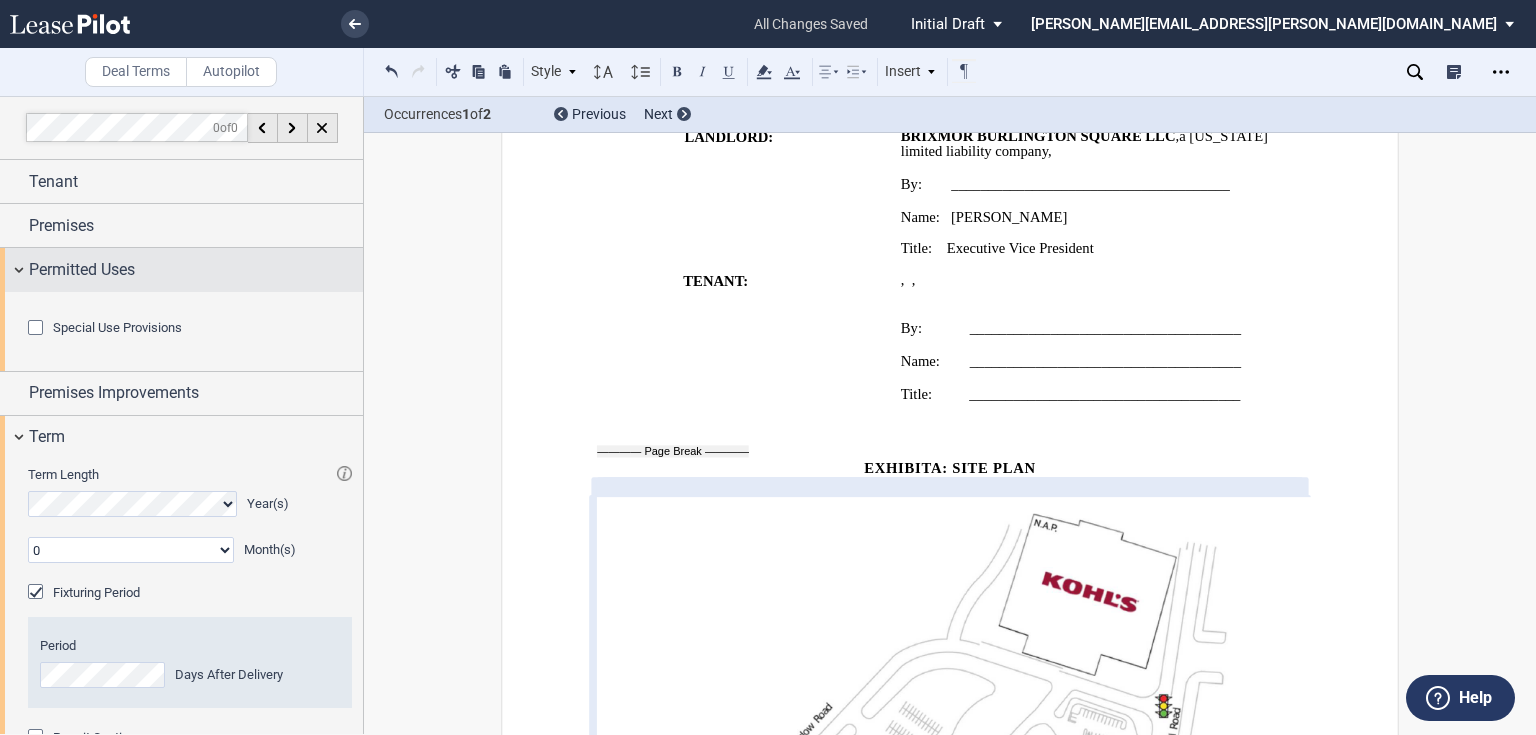 click on "Permitted Uses" at bounding box center (181, 269) 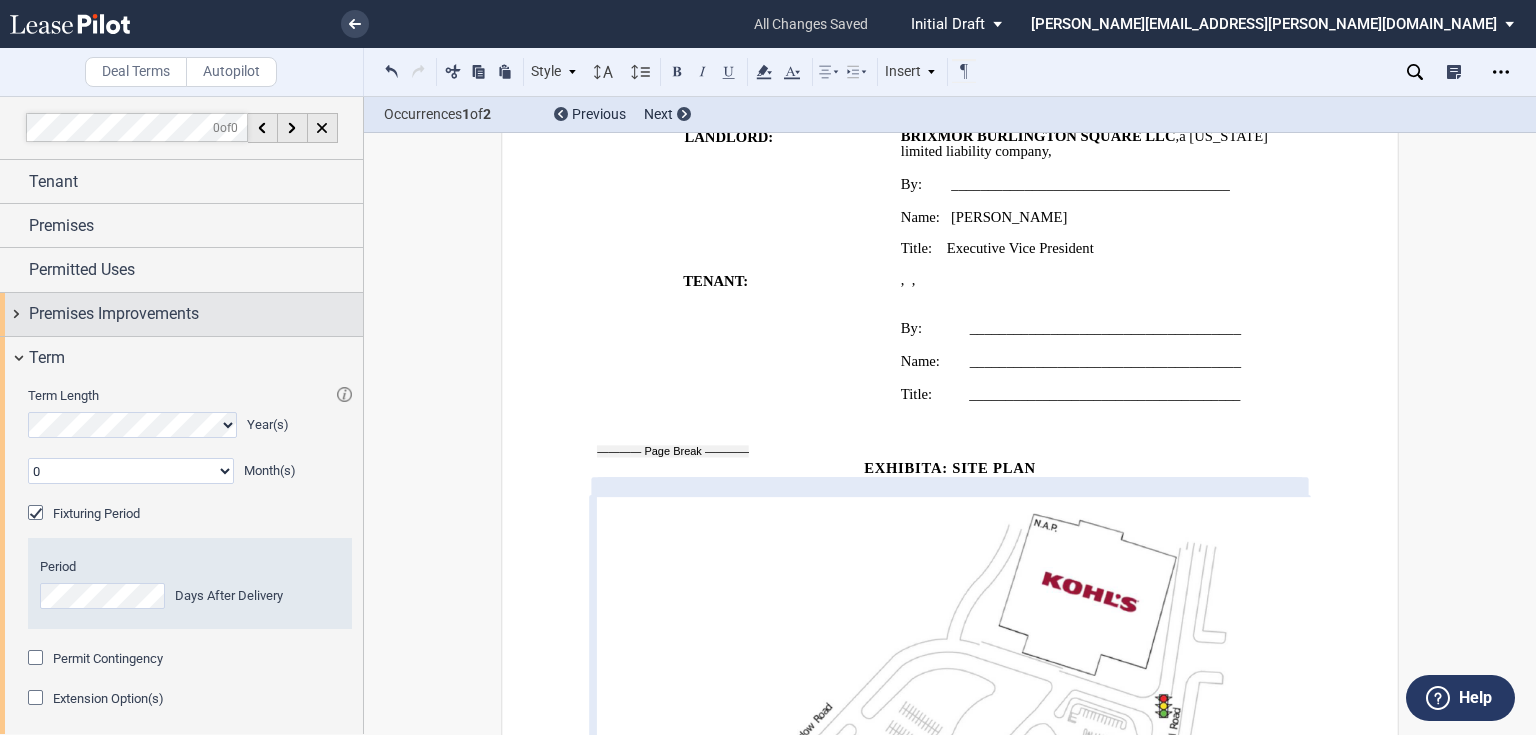 click on "Premises Improvements" at bounding box center [114, 314] 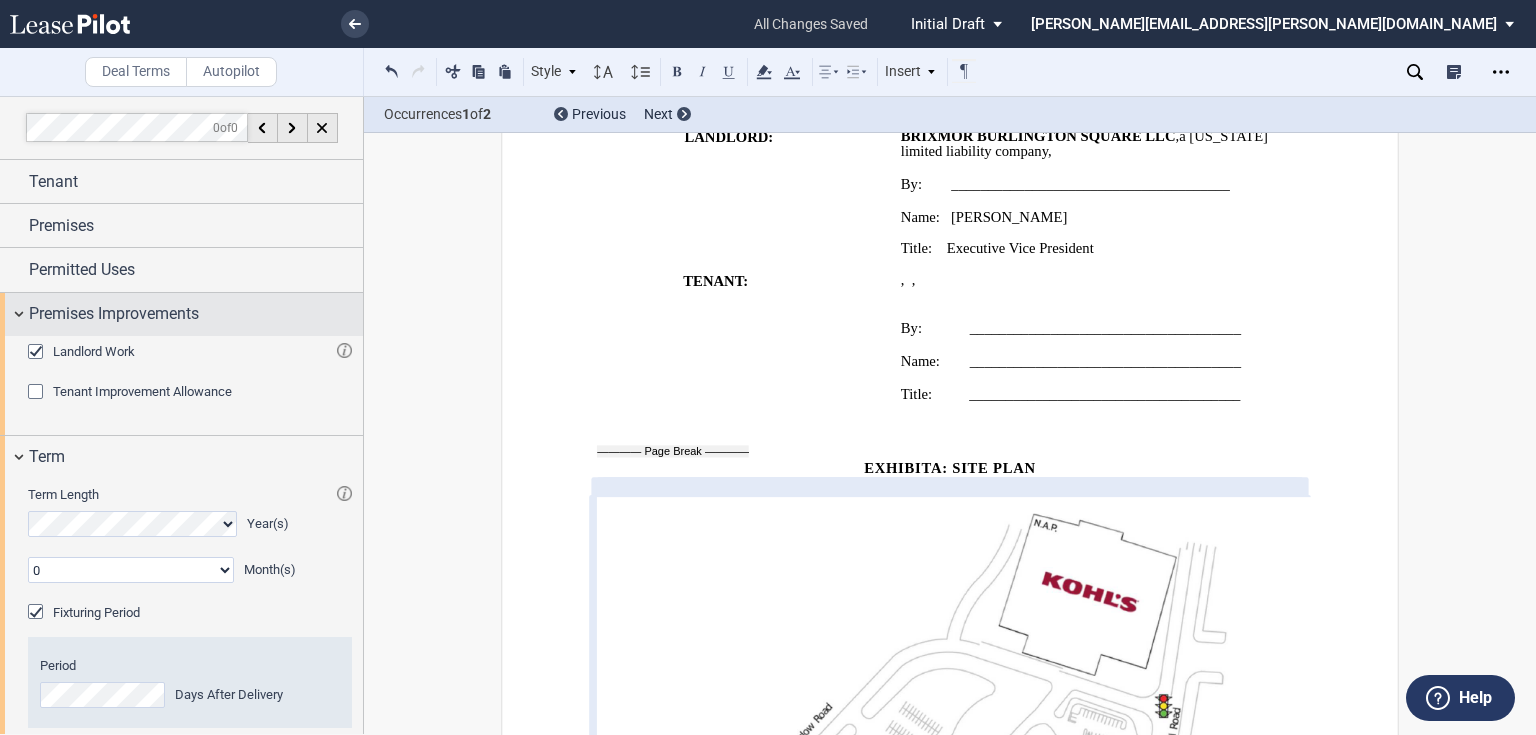 click on "Premises Improvements" at bounding box center [114, 314] 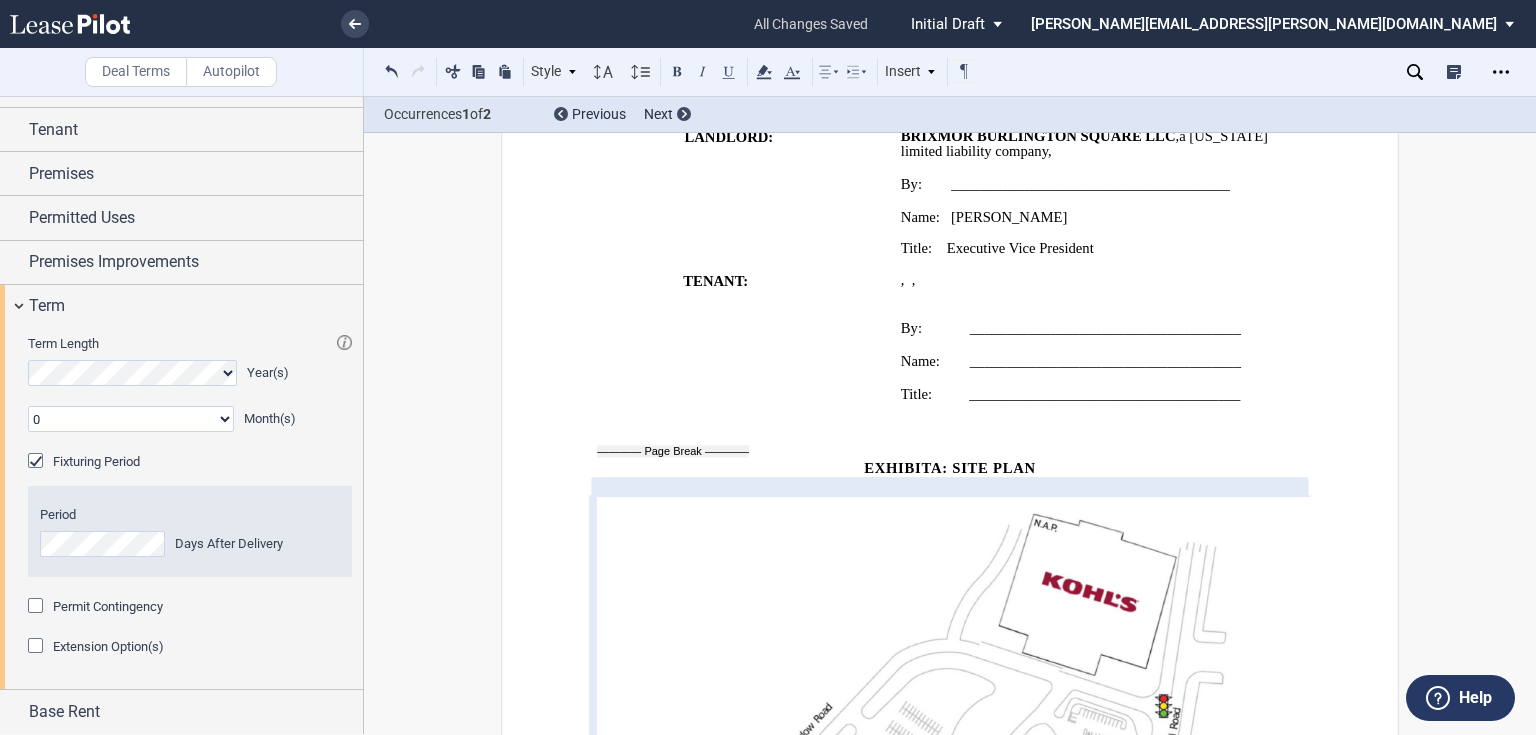 scroll, scrollTop: 80, scrollLeft: 0, axis: vertical 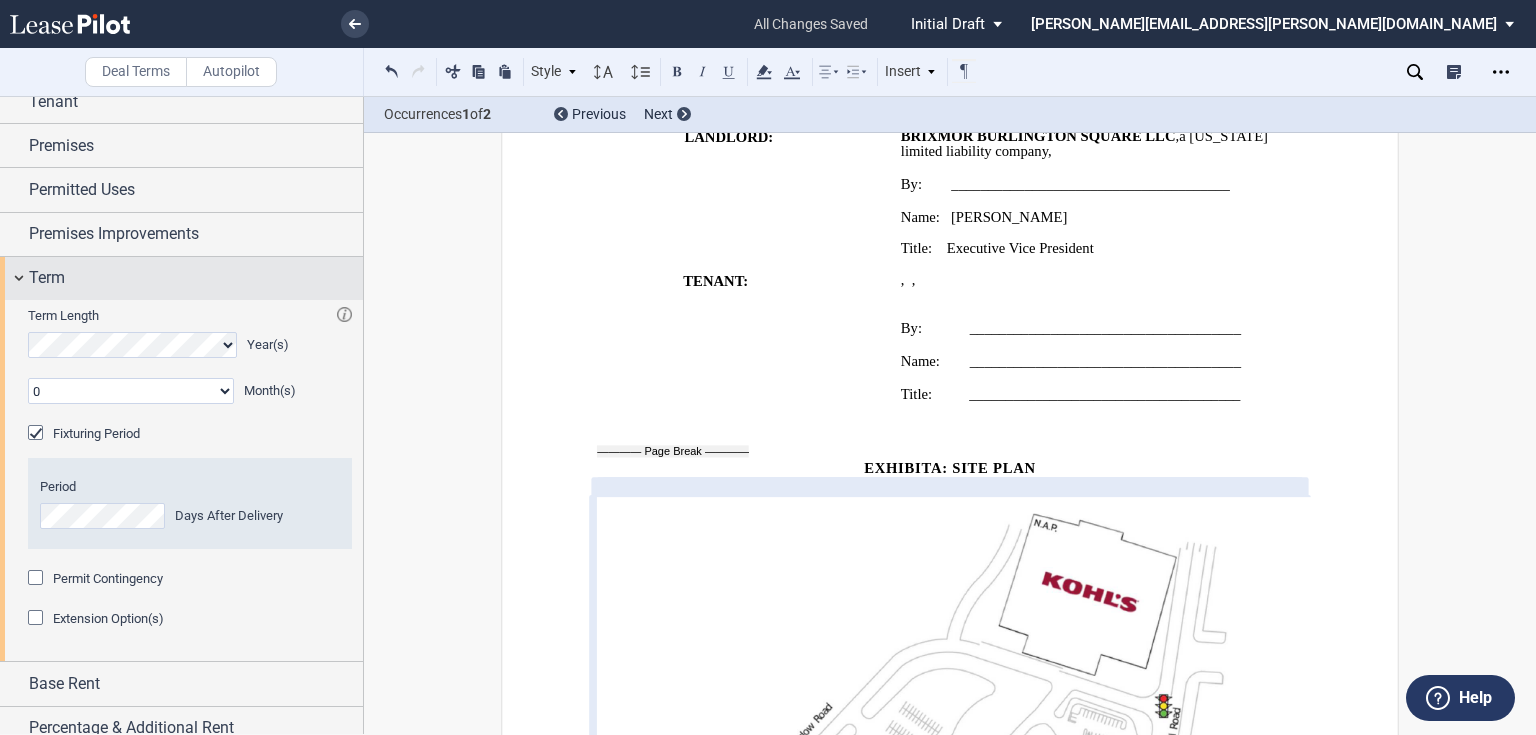 click on "Term" at bounding box center [196, 278] 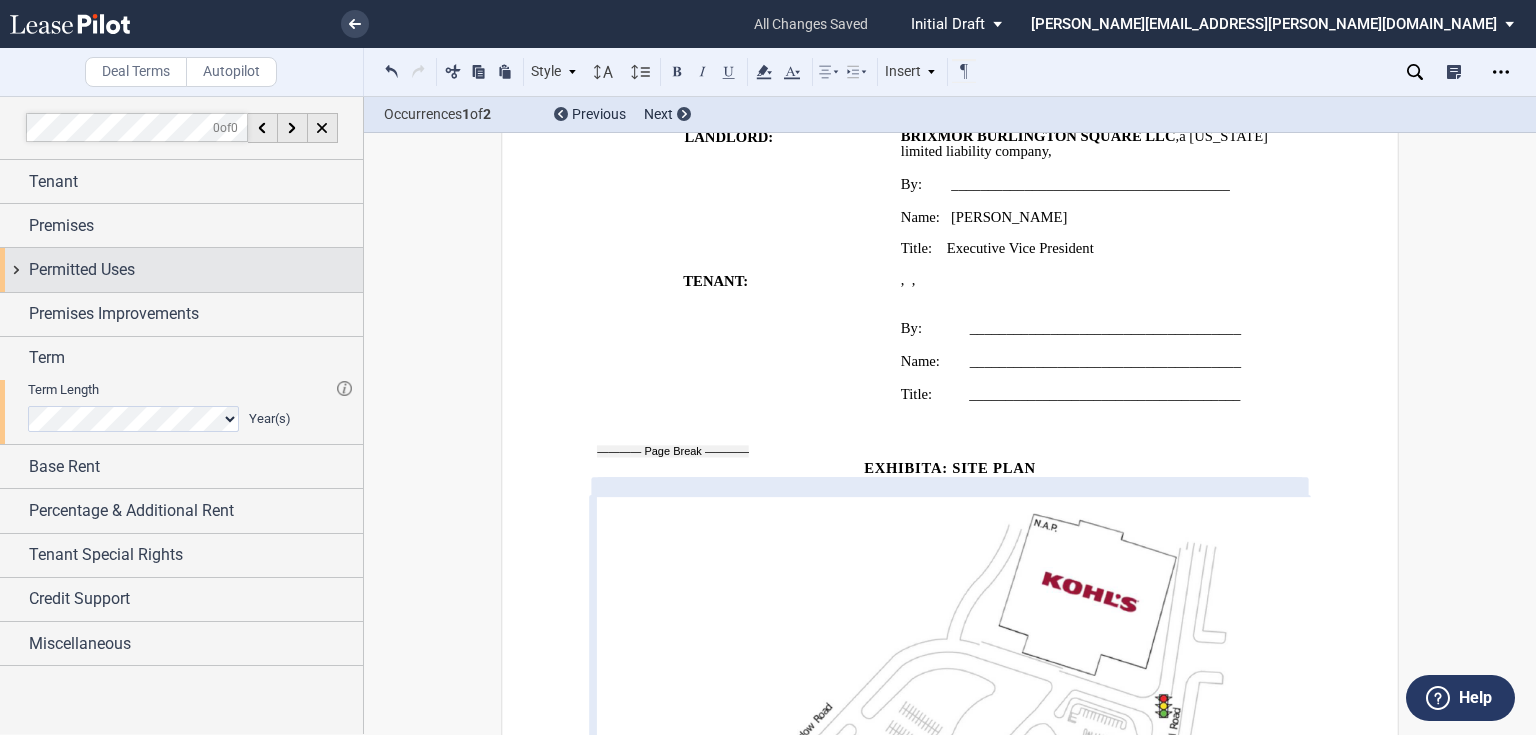 scroll, scrollTop: 0, scrollLeft: 0, axis: both 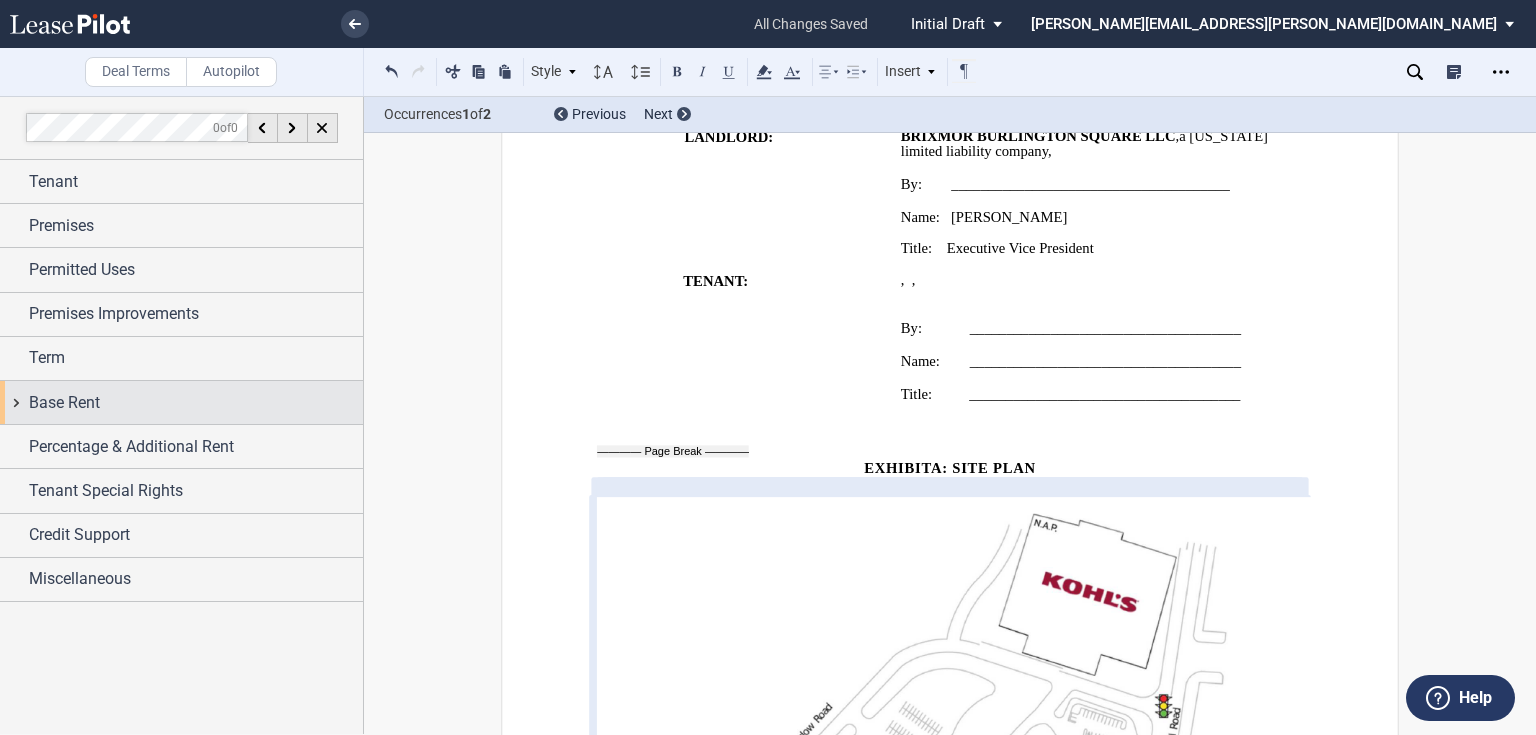 click on "Base Rent" at bounding box center (196, 403) 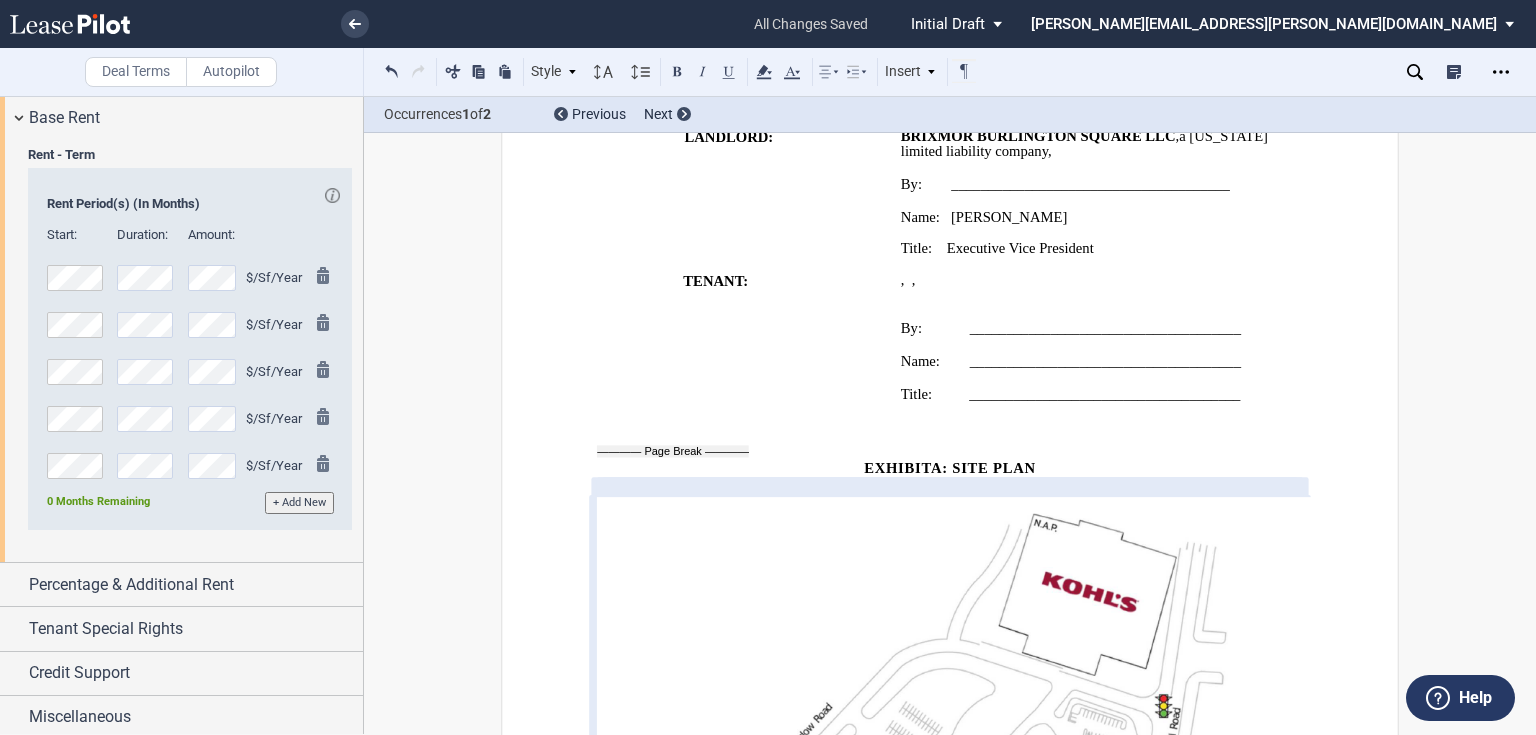 scroll, scrollTop: 288, scrollLeft: 0, axis: vertical 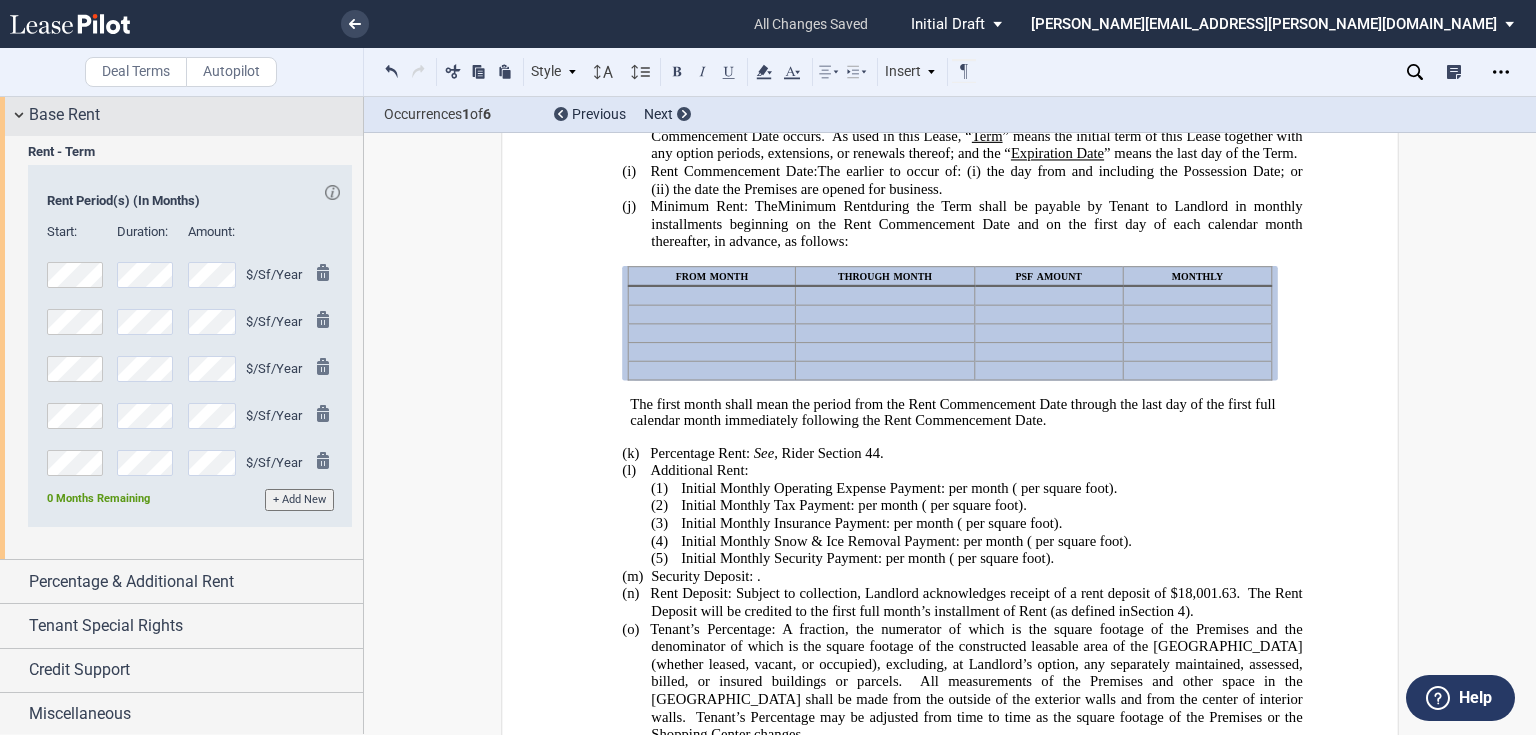 click on "Base Rent" at bounding box center (64, 115) 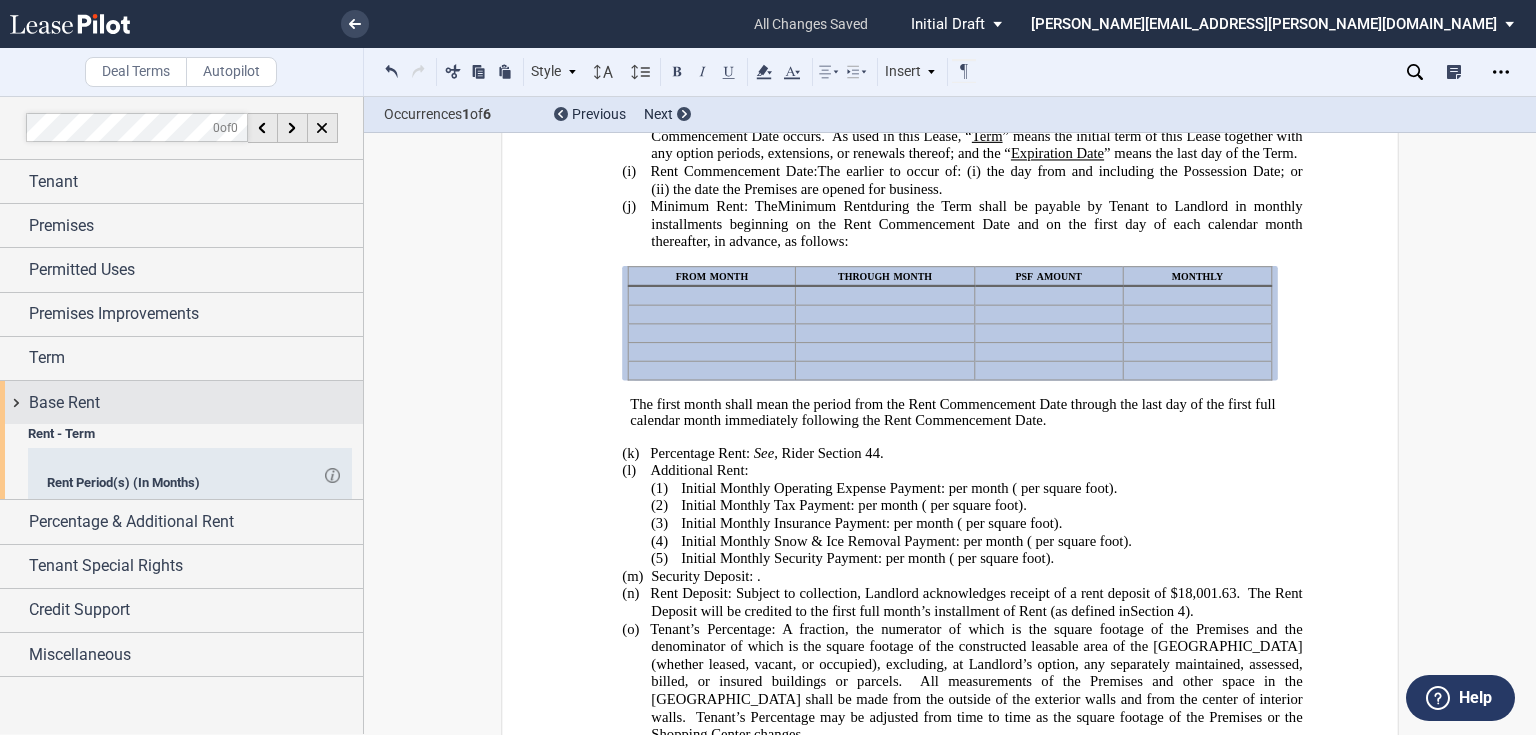 scroll, scrollTop: 0, scrollLeft: 0, axis: both 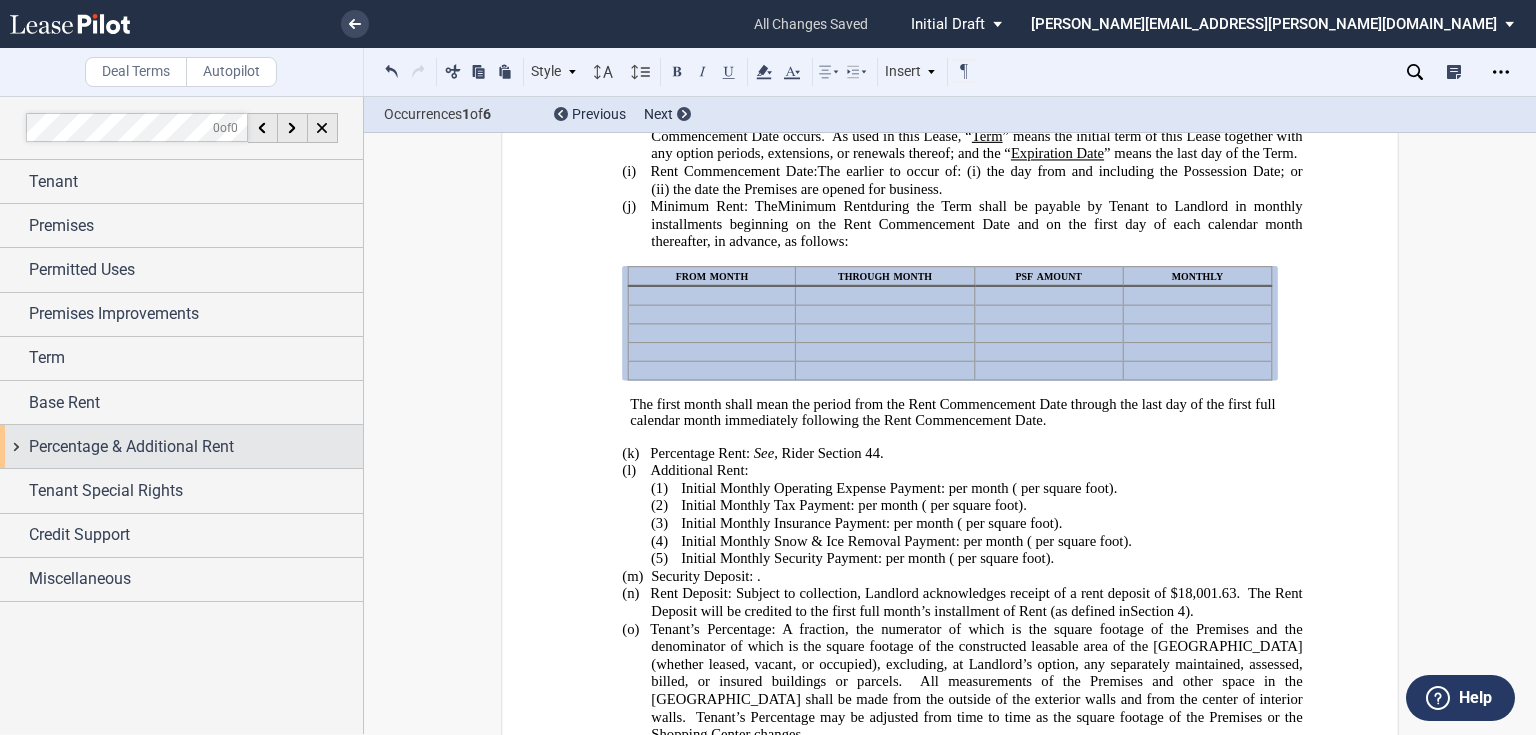 click on "Percentage & Additional Rent" at bounding box center (131, 447) 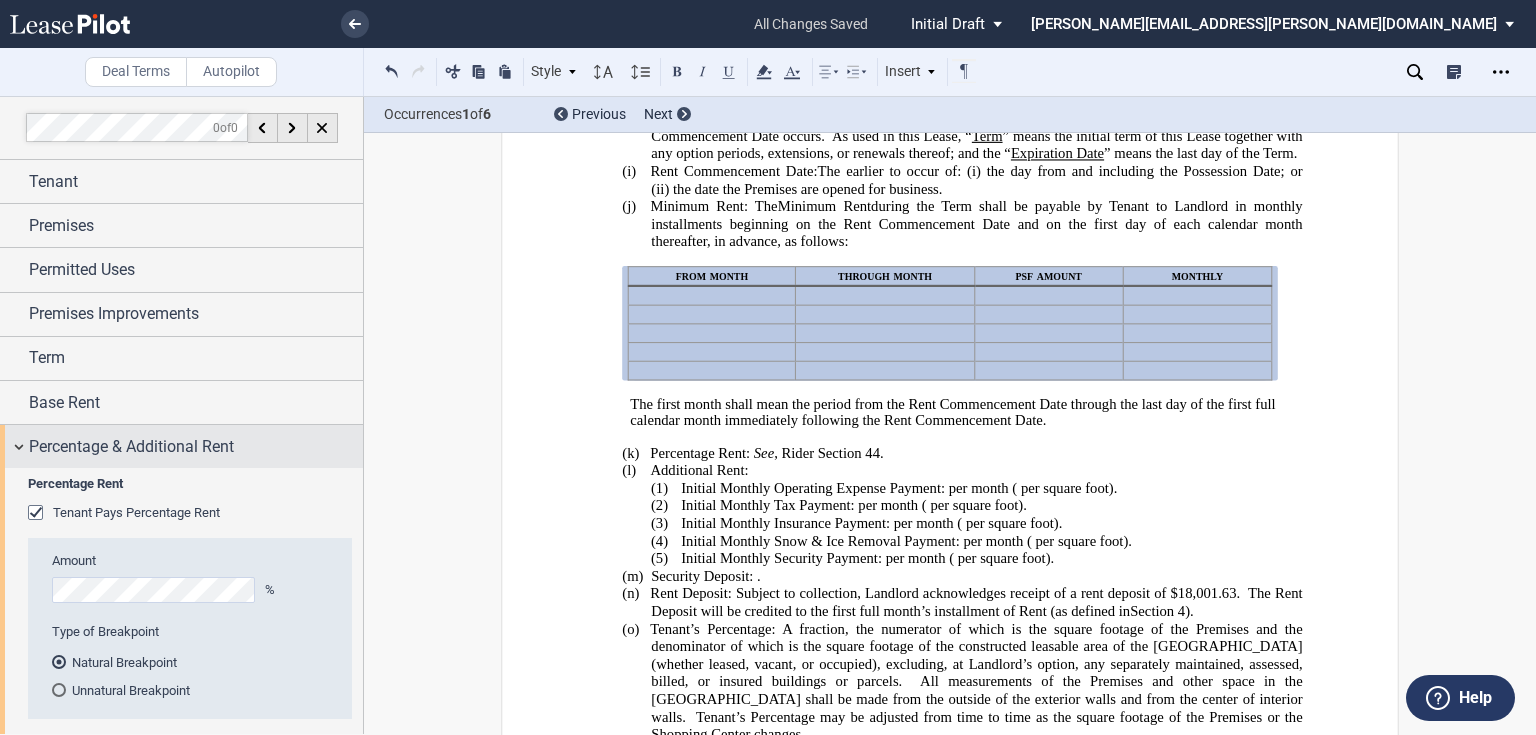 scroll, scrollTop: 160, scrollLeft: 0, axis: vertical 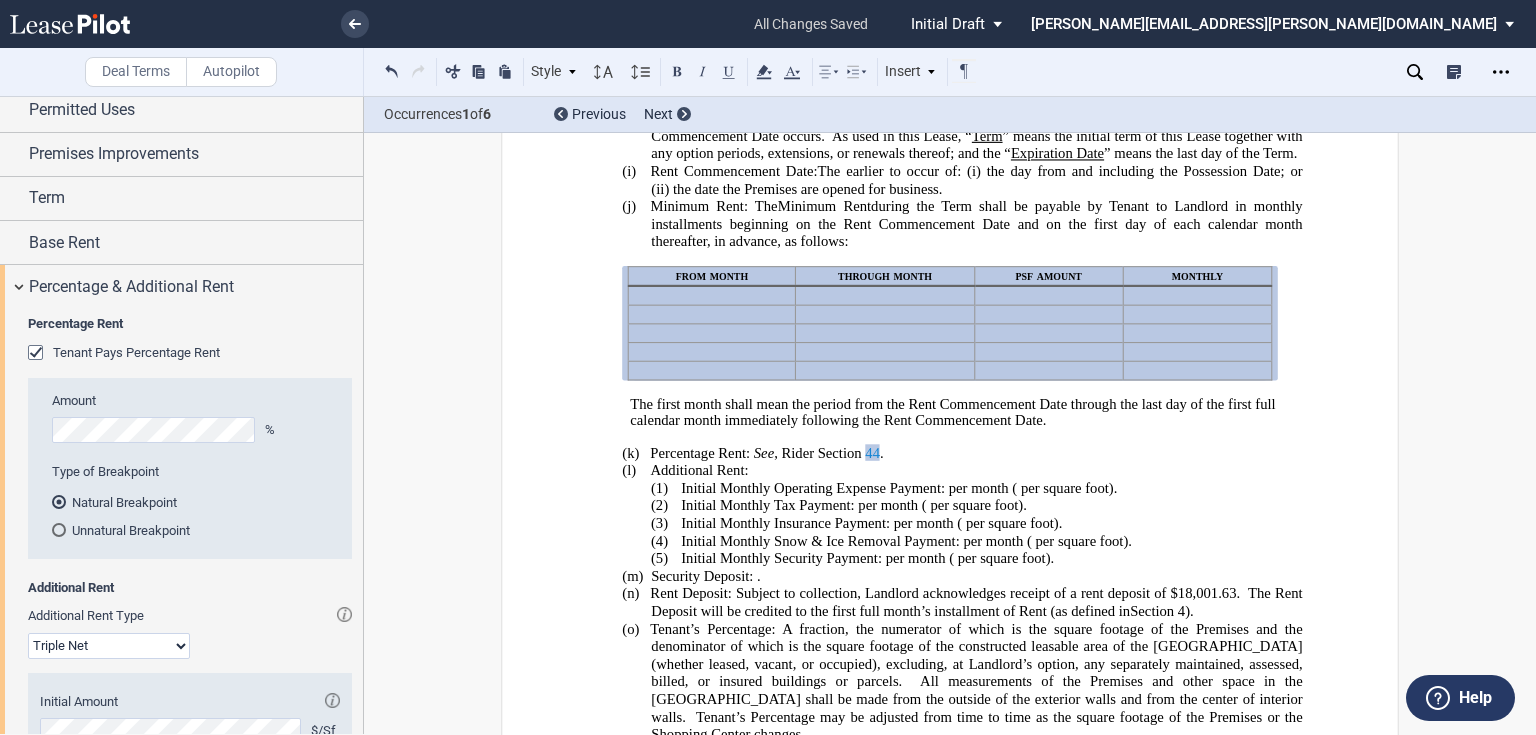 click on "44" 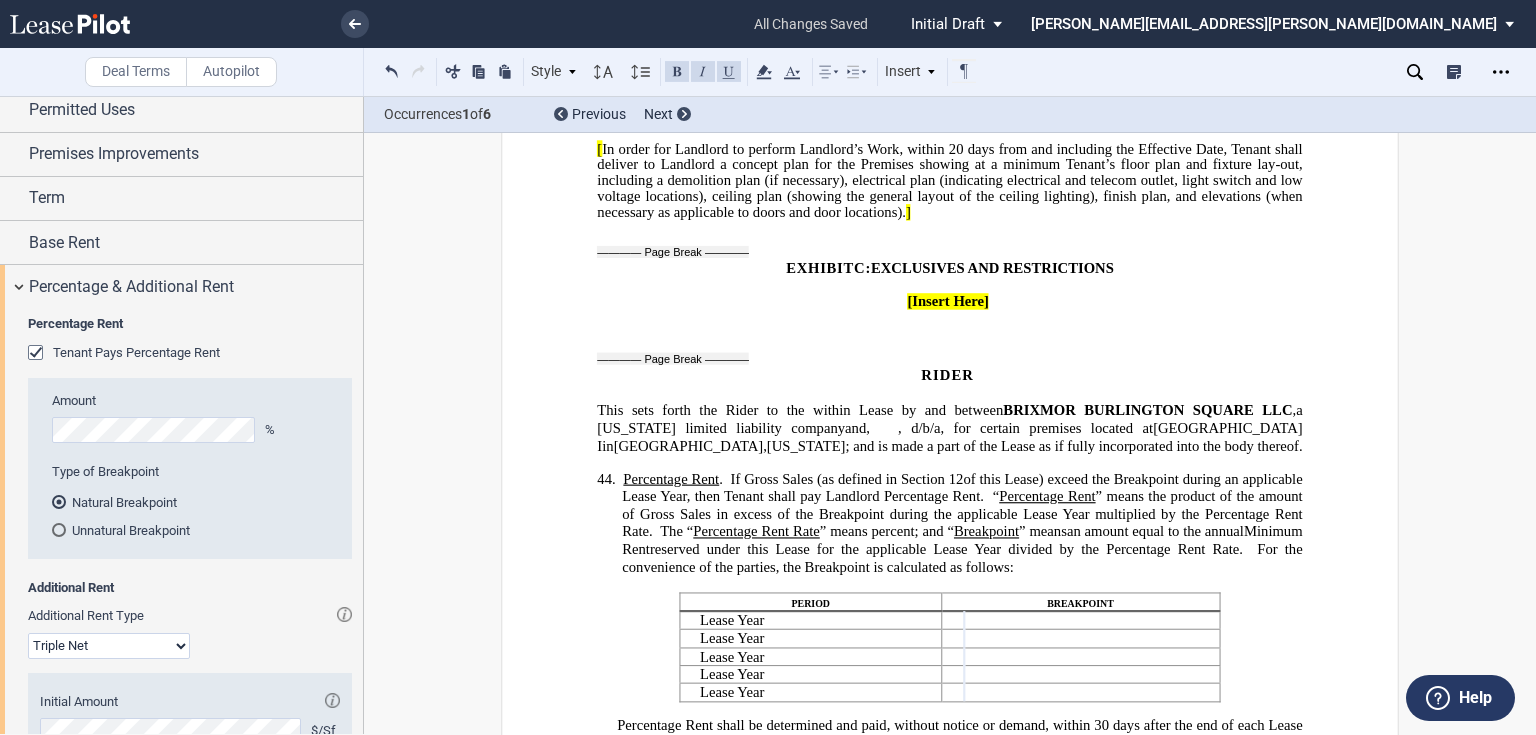 scroll, scrollTop: 13618, scrollLeft: 0, axis: vertical 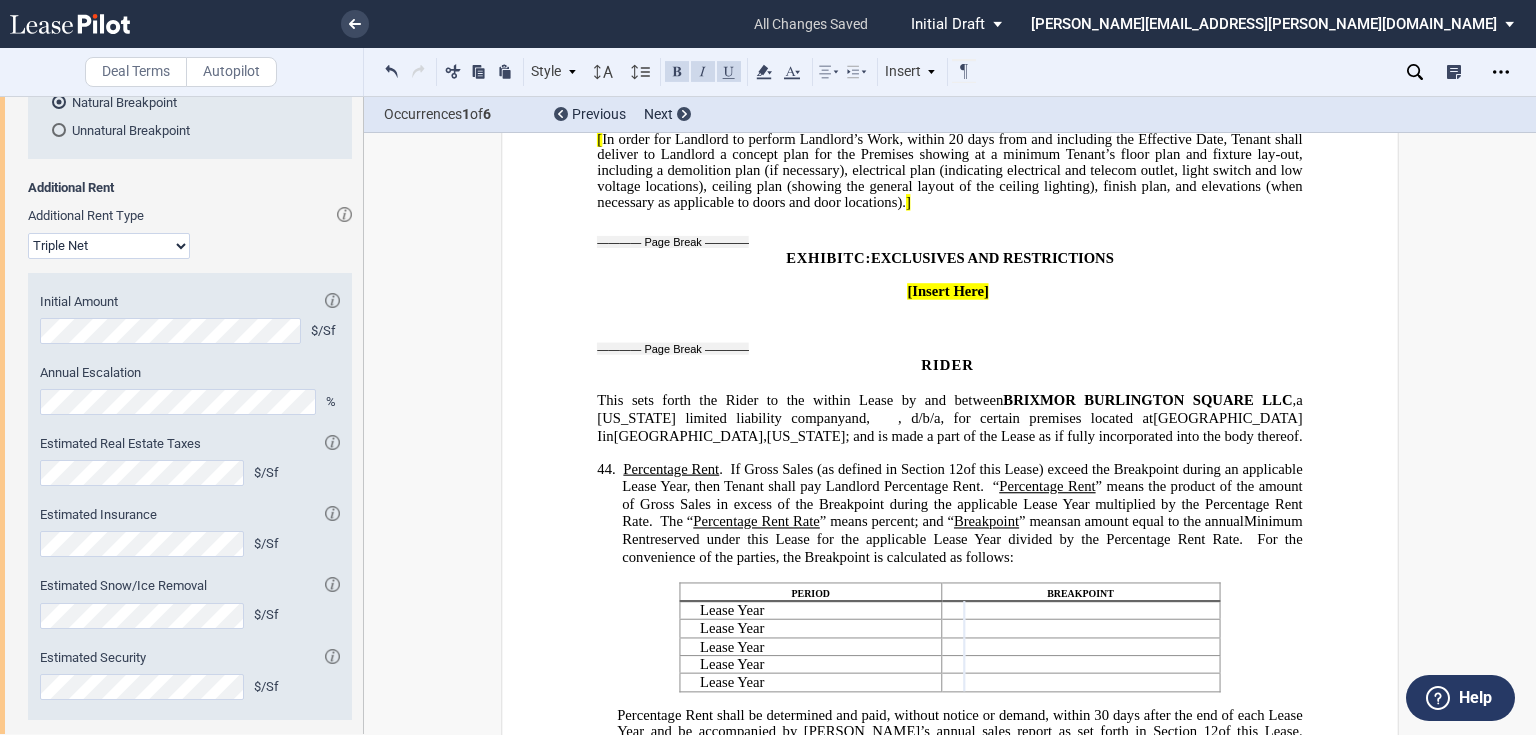 click on "Modified Gross
Gross
Triple Net" at bounding box center (109, 246) 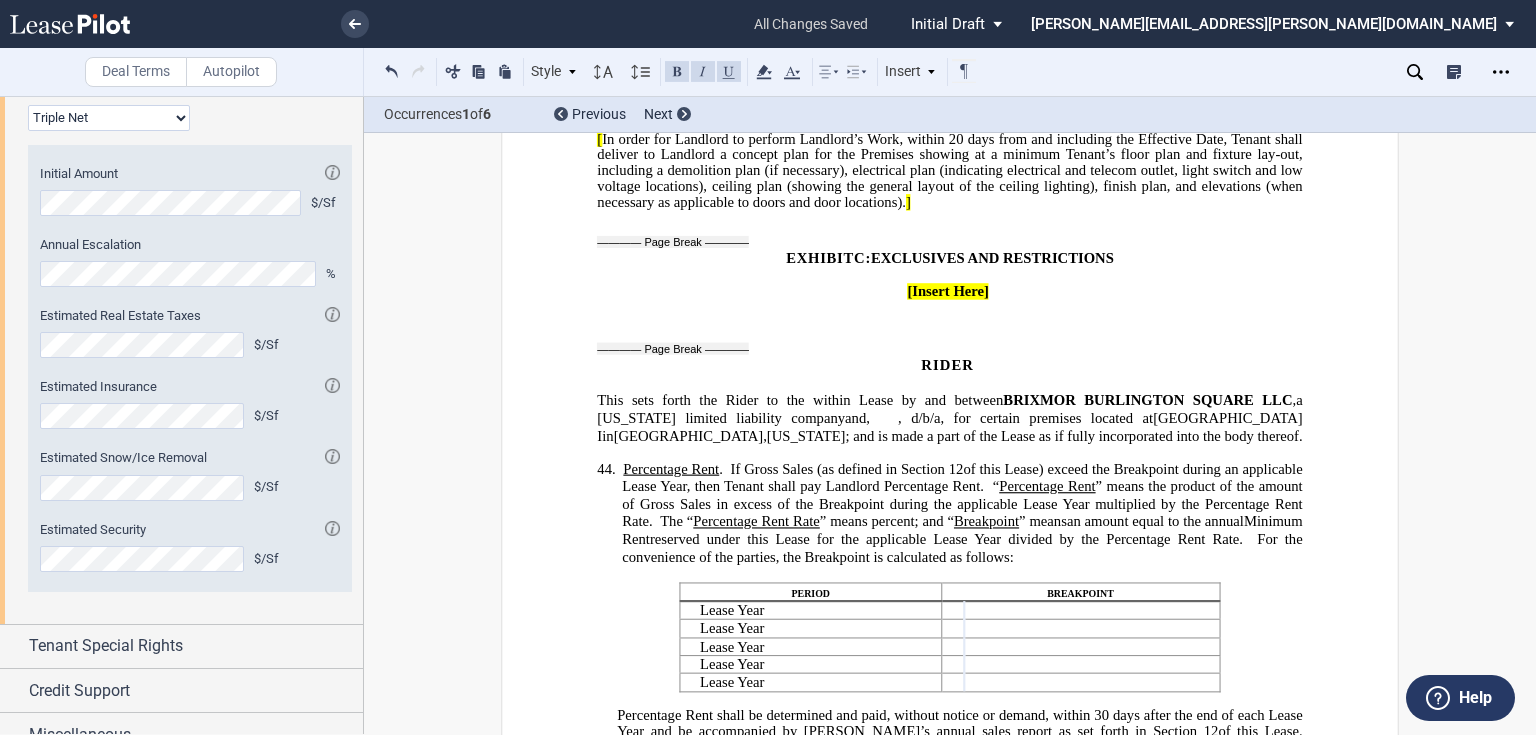 scroll, scrollTop: 709, scrollLeft: 0, axis: vertical 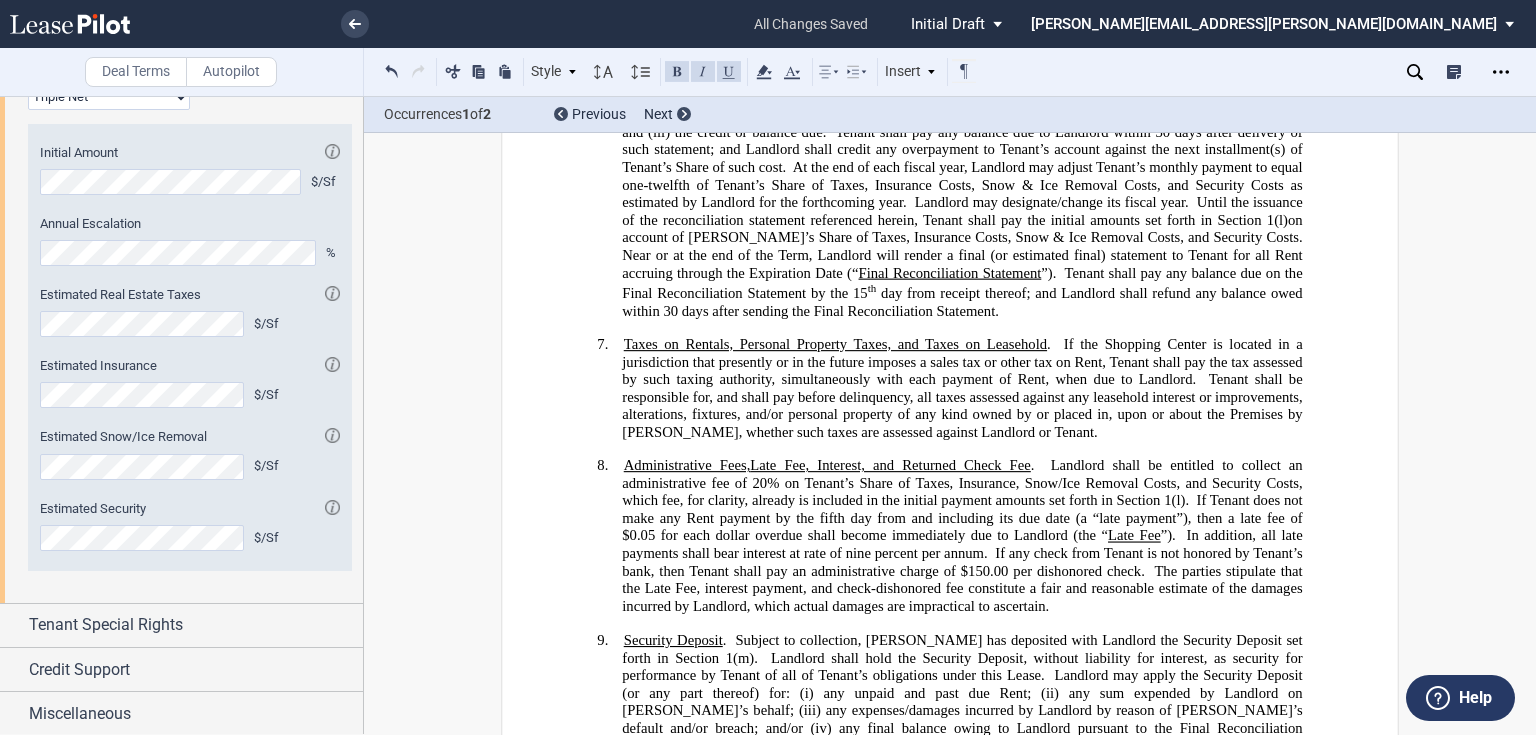 click on "Landlord shall be entitled to collect an administrative fee of 20% on Tenant’s Share of Taxes, Insurance, Snow/Ice Removal Costs, and Security Costs, which fee, for clarity, already is included in the initial payment amounts set forth in Section" 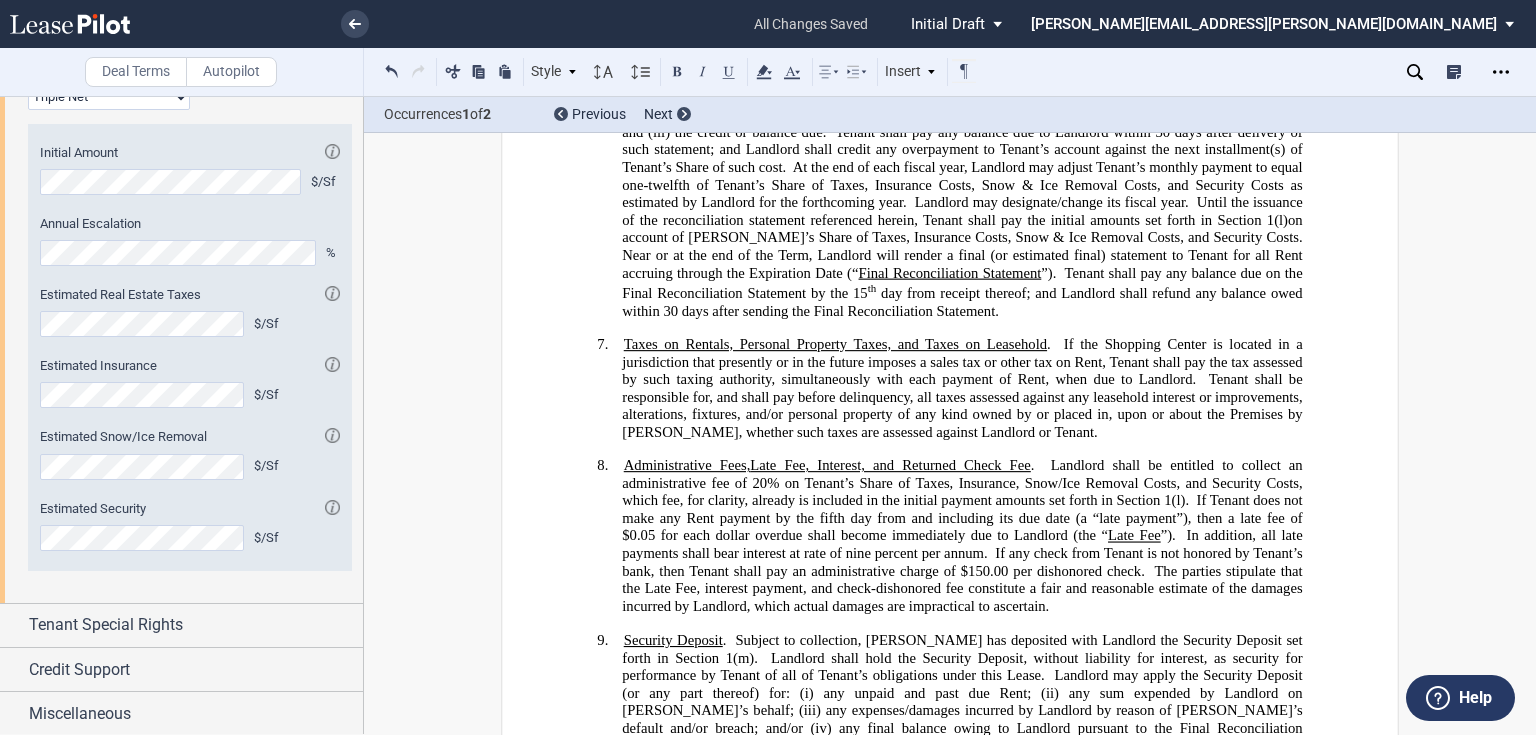 type 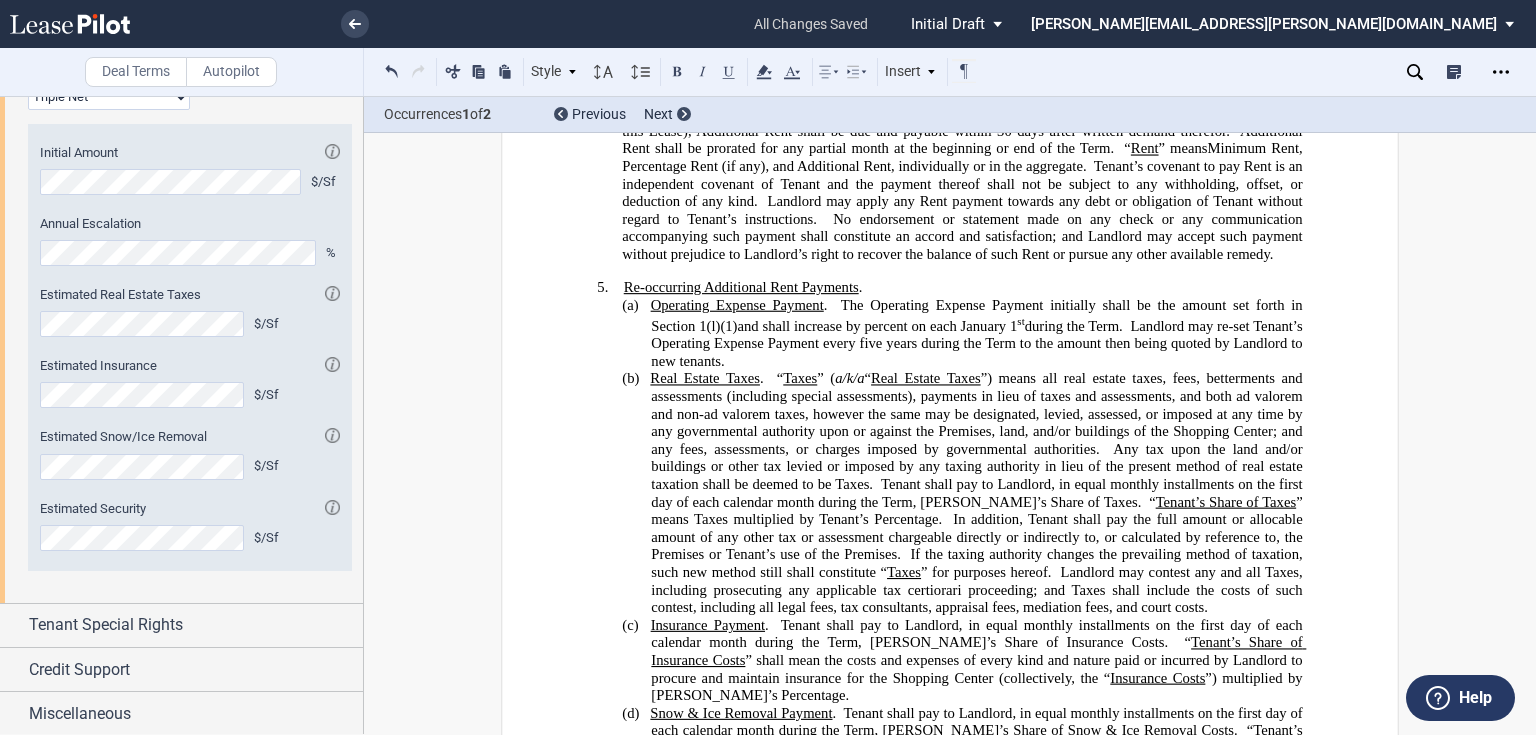 scroll, scrollTop: 1546, scrollLeft: 0, axis: vertical 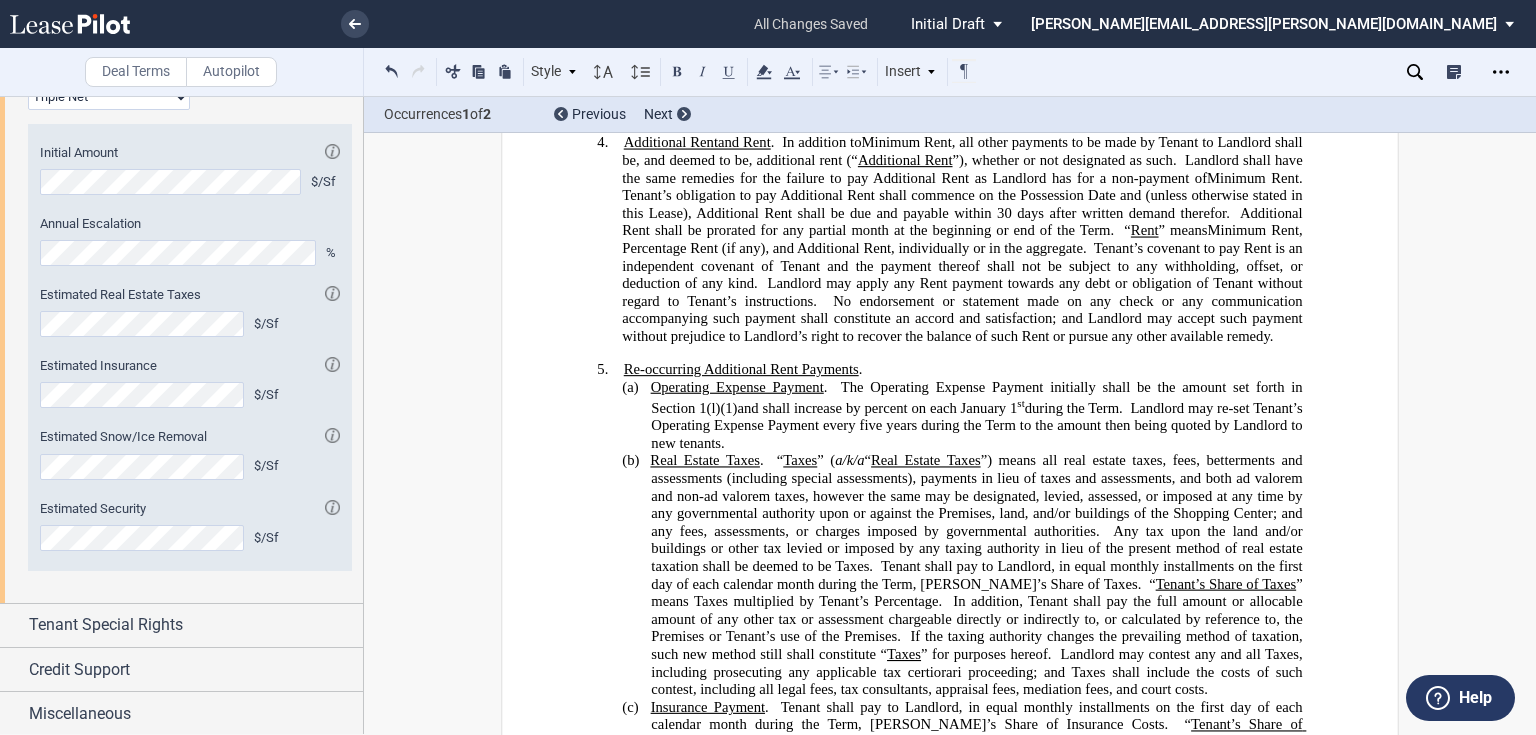click on "The Operating Expense Payment initially shall be the amount set forth in Section" 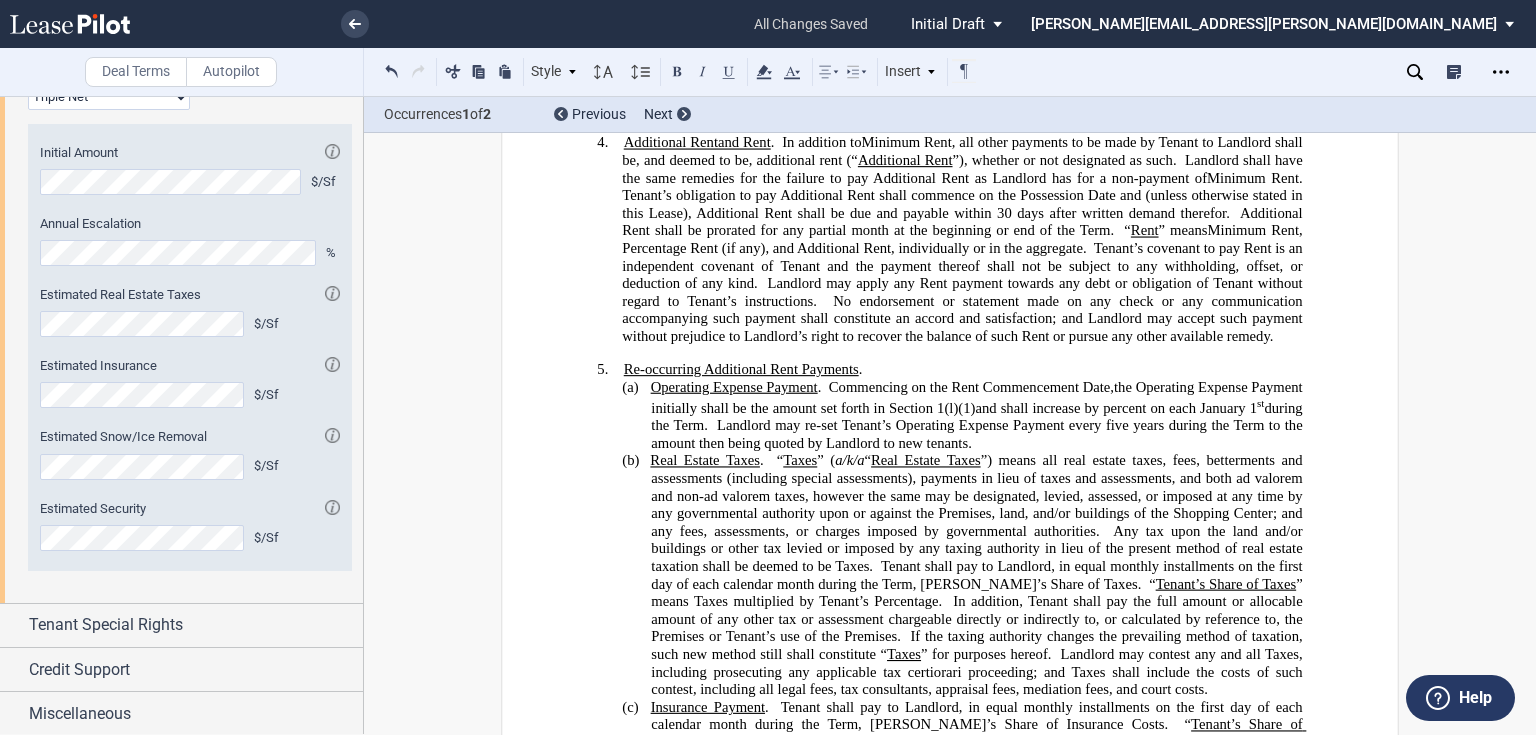 click 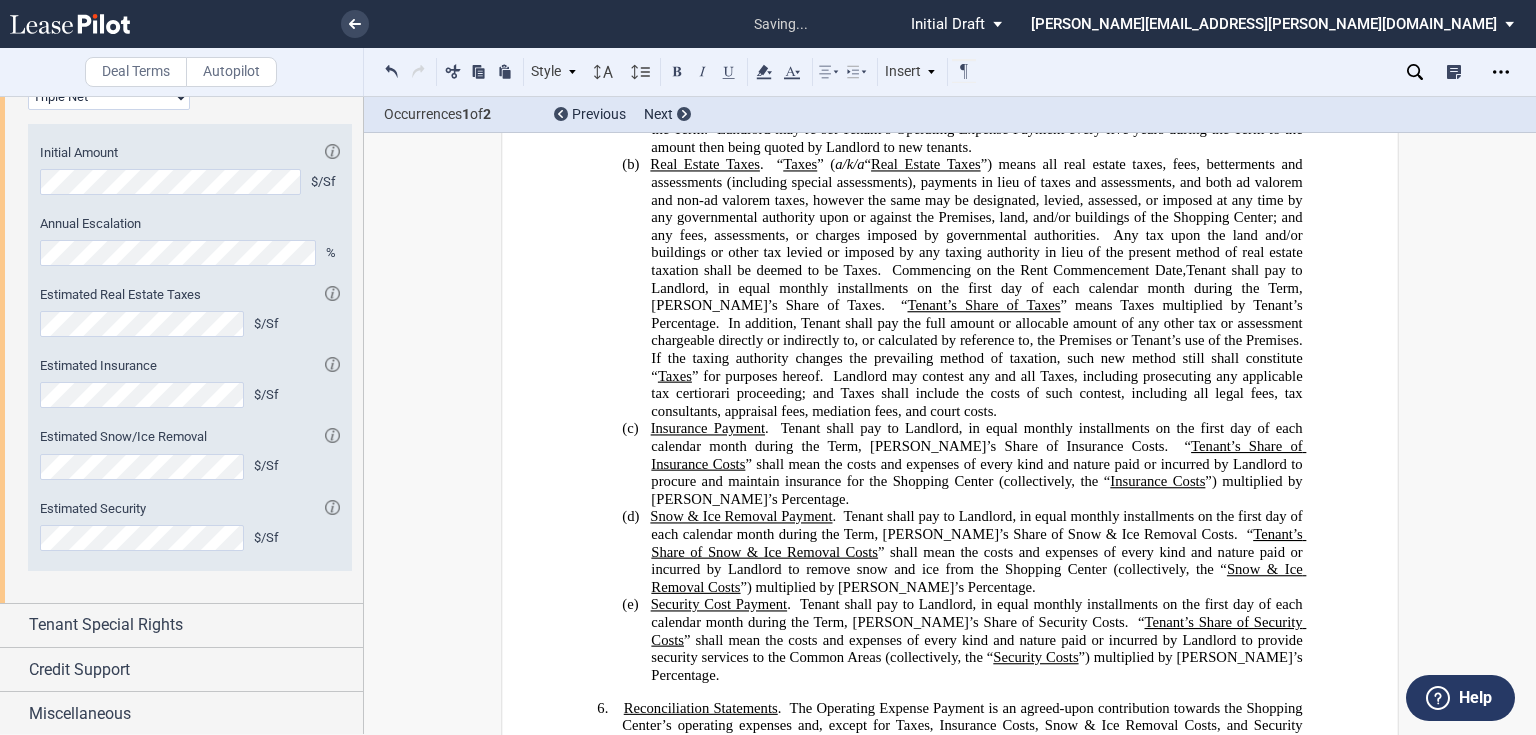 scroll, scrollTop: 1866, scrollLeft: 0, axis: vertical 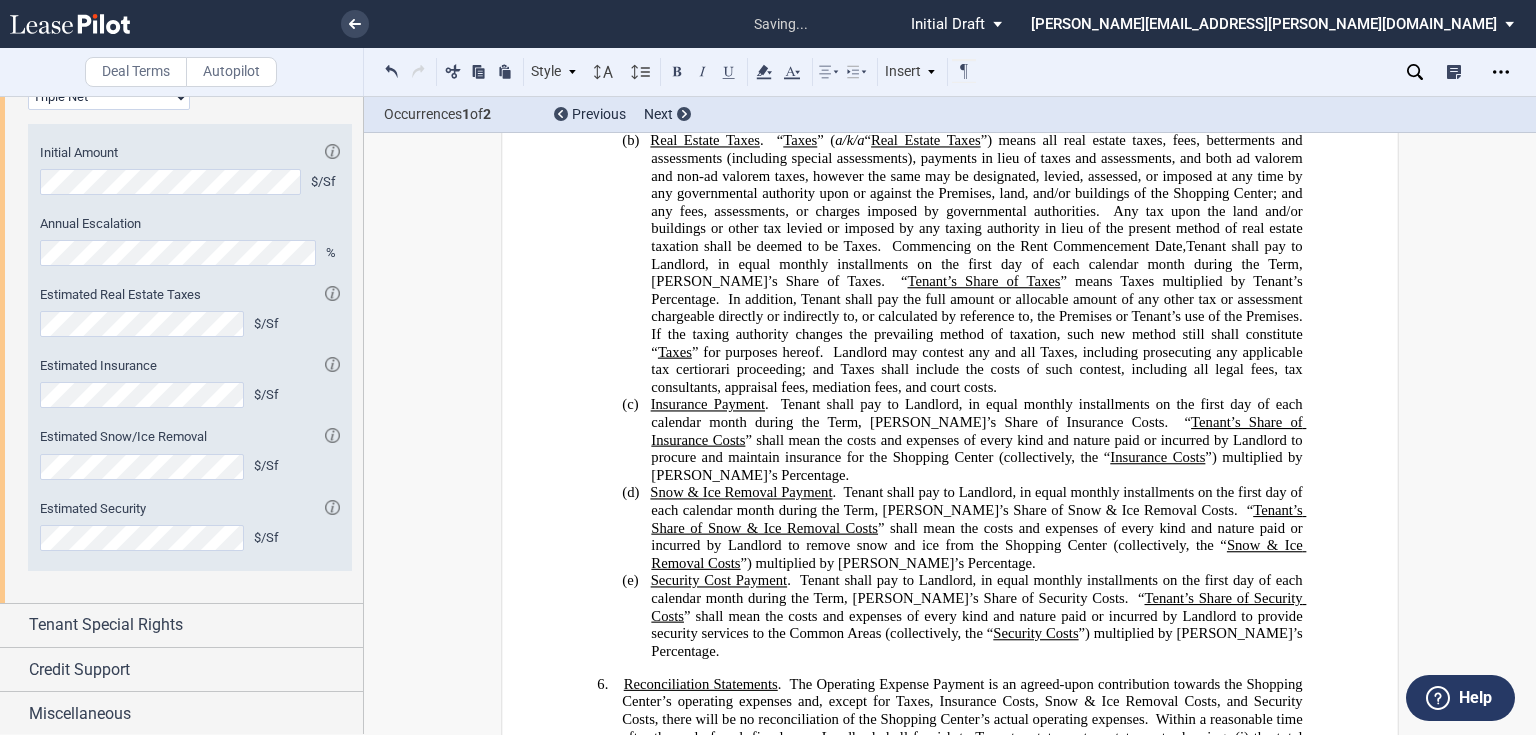 click on "Tenant shall pay to Landlord, in equal monthly installments on the first day of each calendar month during the Term, [PERSON_NAME]’s Share of Insurance Costs." 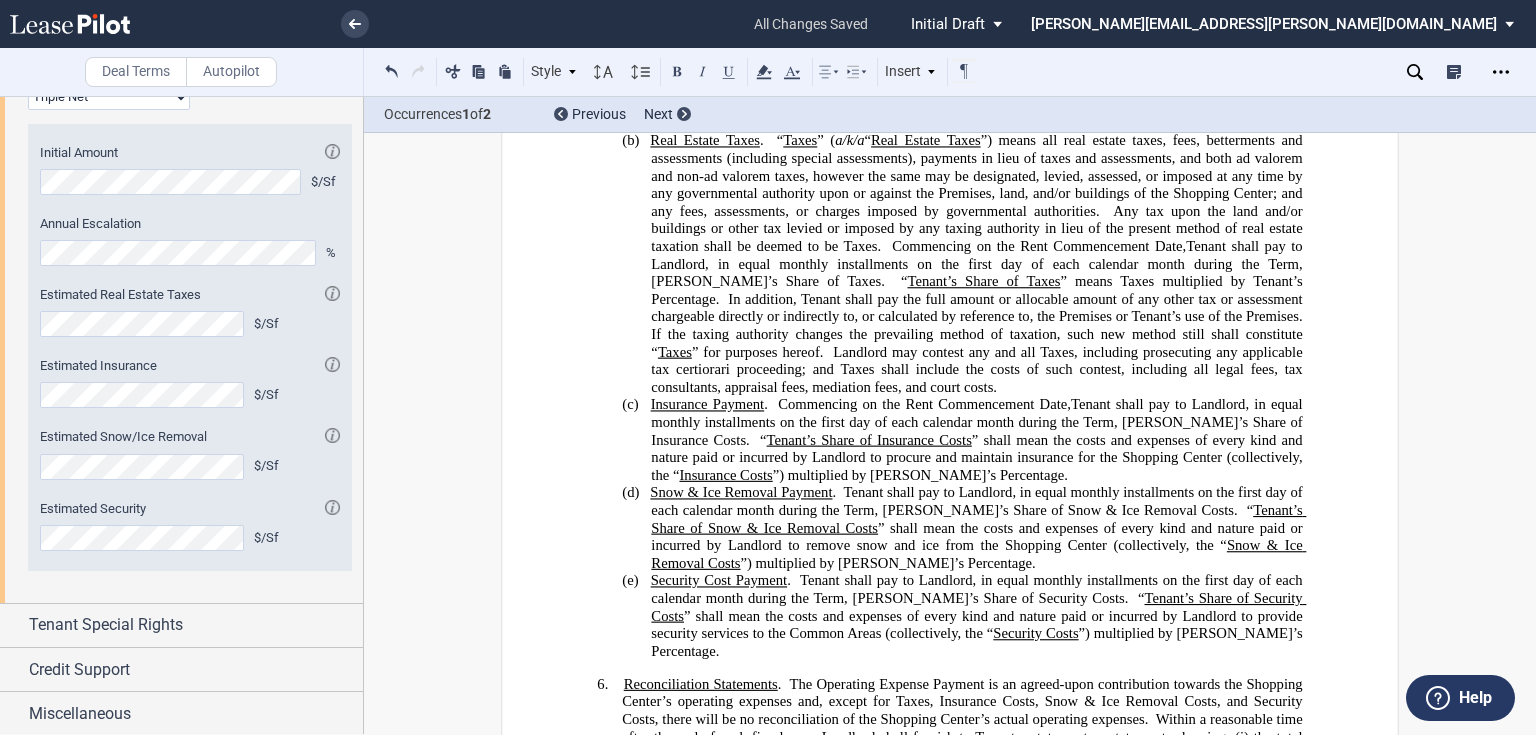 click on "Tenant shall pay to Landlord, in equal monthly installments on the first day of each calendar month during the Term, [PERSON_NAME]’s Share of Snow & Ice Removal Costs." 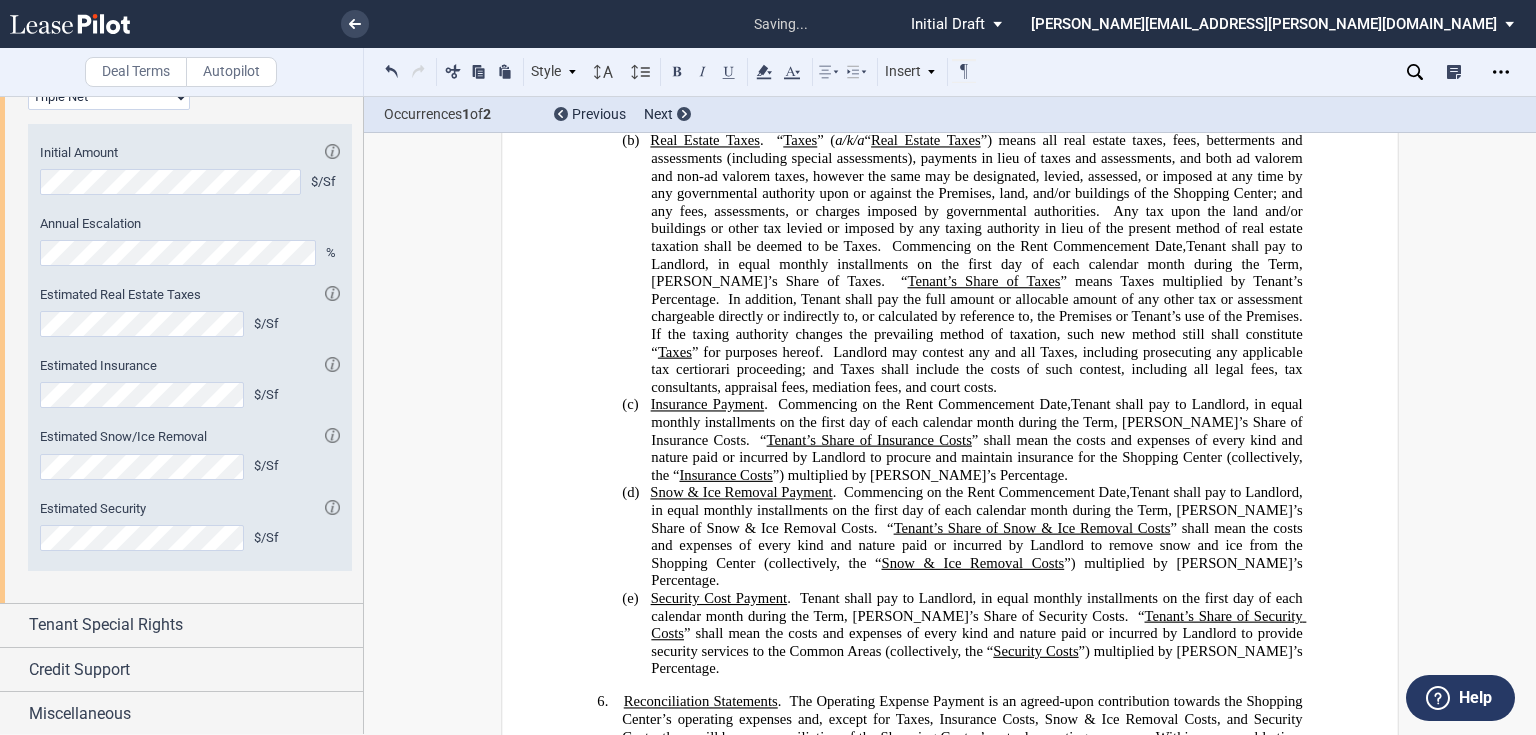 click on "Tenant shall pay to Landlord, in equal monthly installments on the first day of each calendar month during the Term, [PERSON_NAME]’s Share of Security Costs." 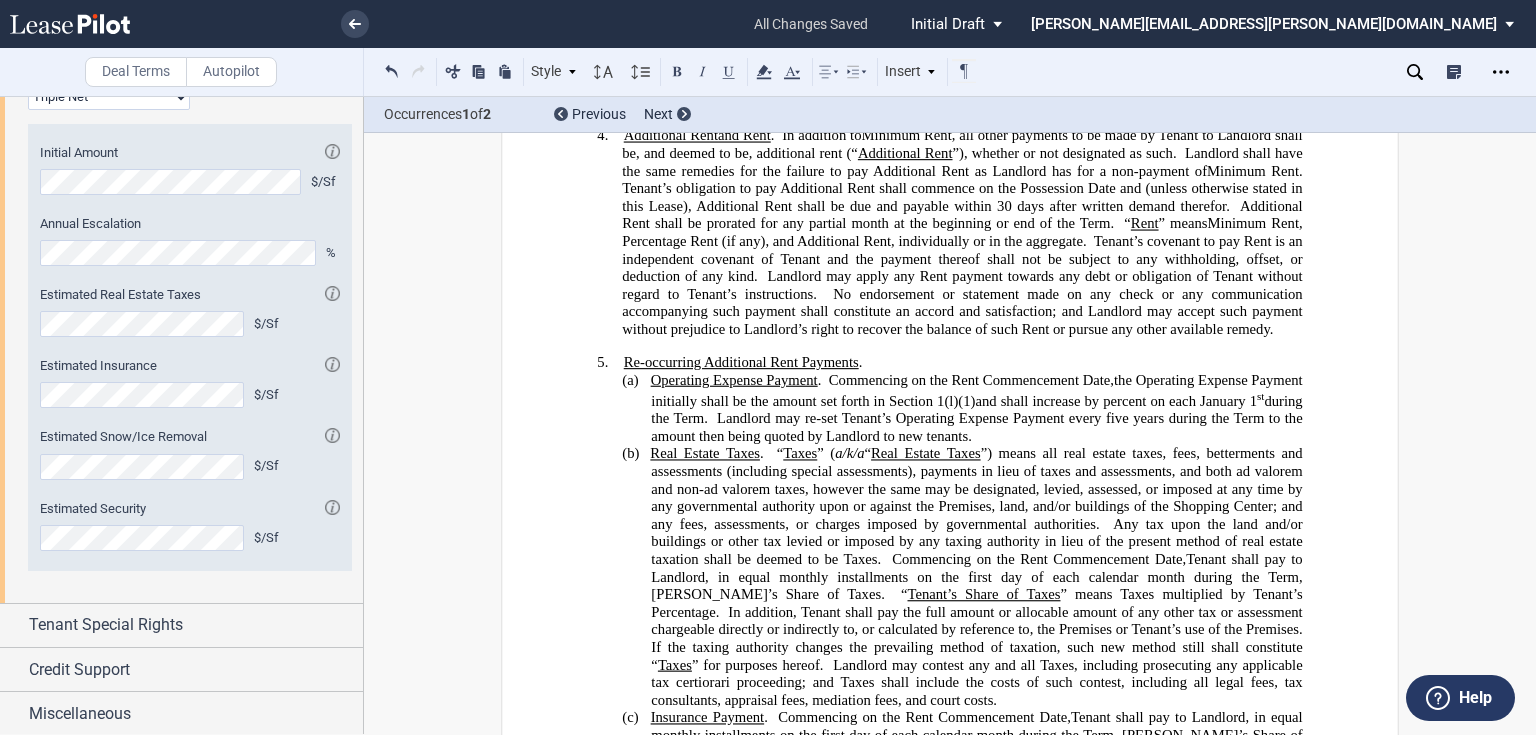 scroll, scrollTop: 1546, scrollLeft: 0, axis: vertical 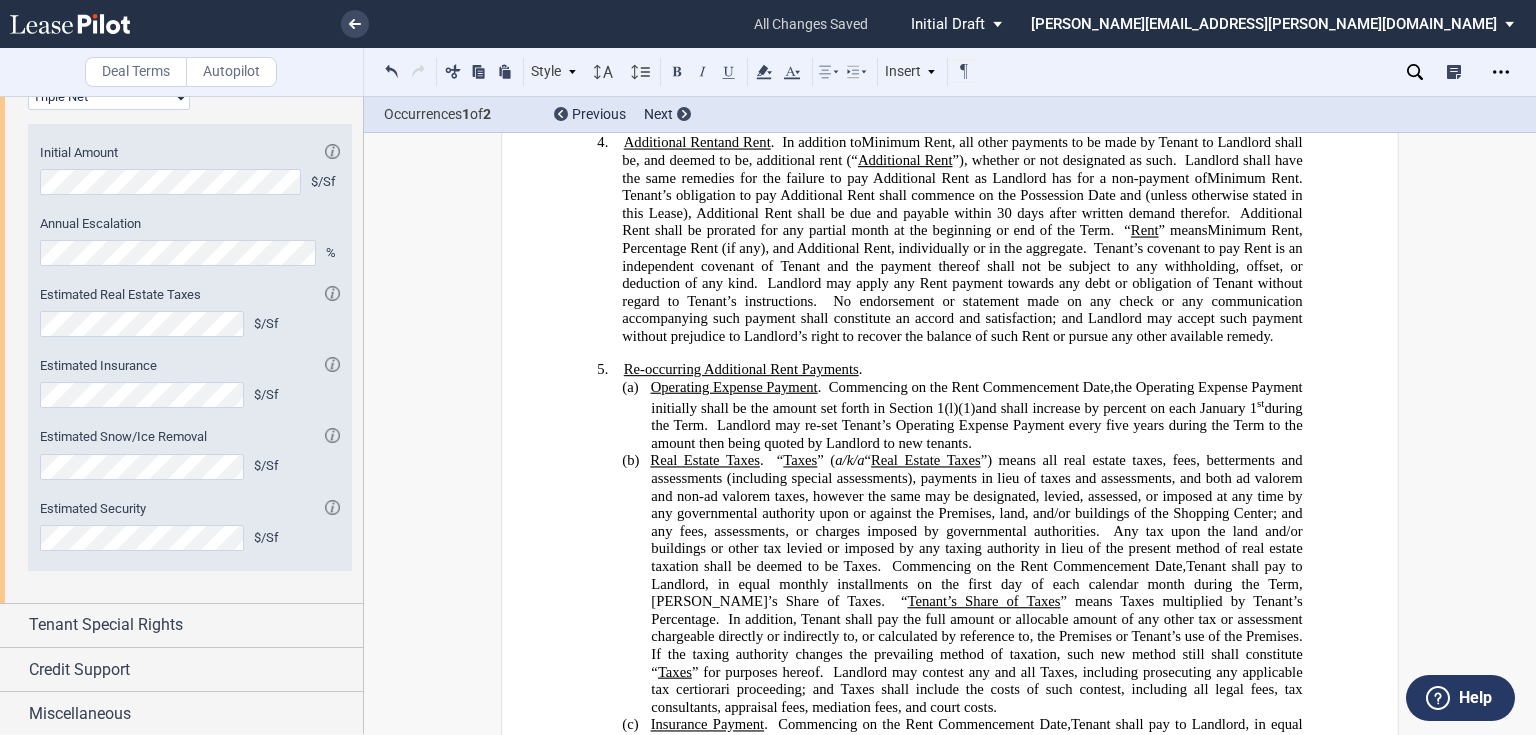 click on "Tenant’s obligation to pay Additional Rent shall commence on the Possession Date and (unless otherwise stated in this Lease), Additional Rent shall be due and payable within 30" 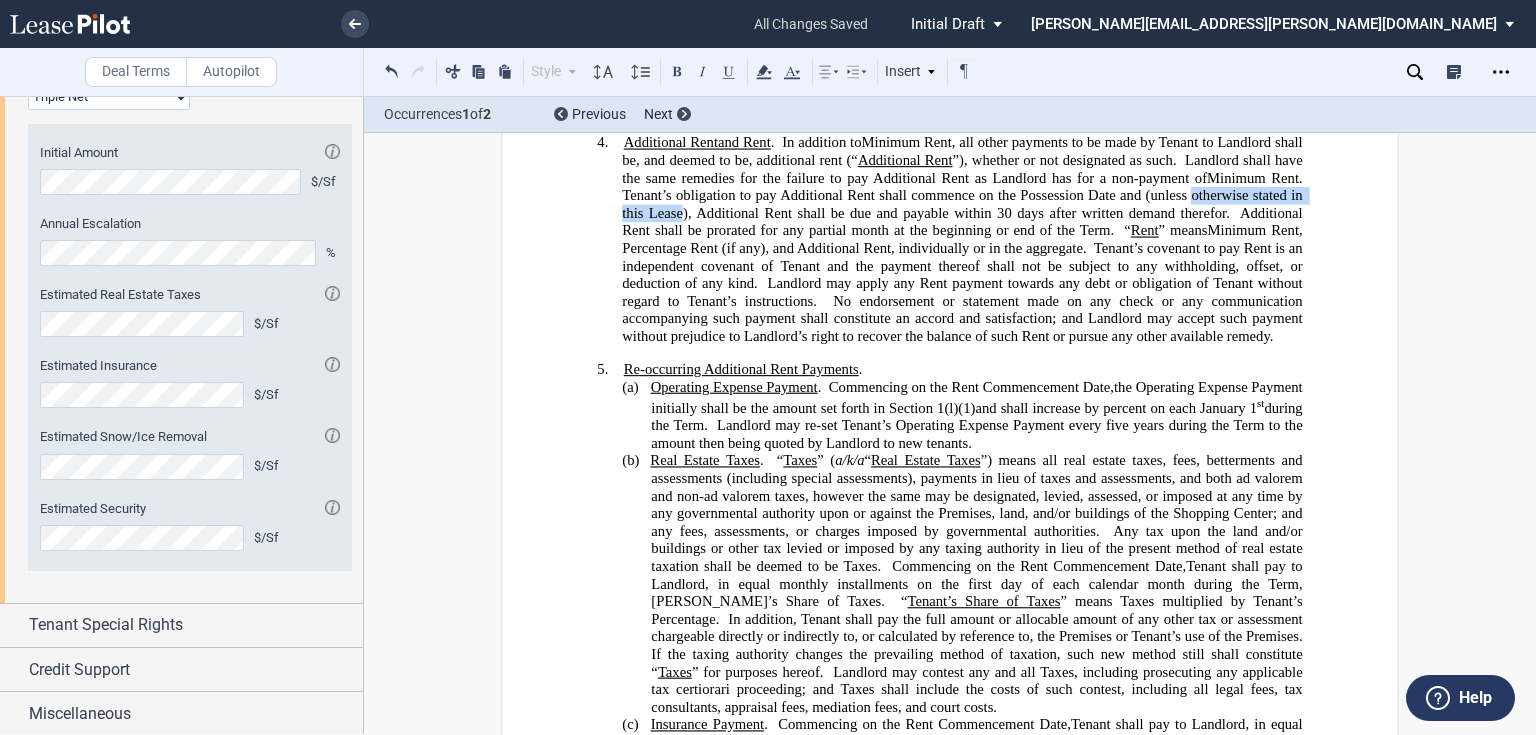 drag, startPoint x: 1241, startPoint y: 214, endPoint x: 736, endPoint y: 224, distance: 505.099 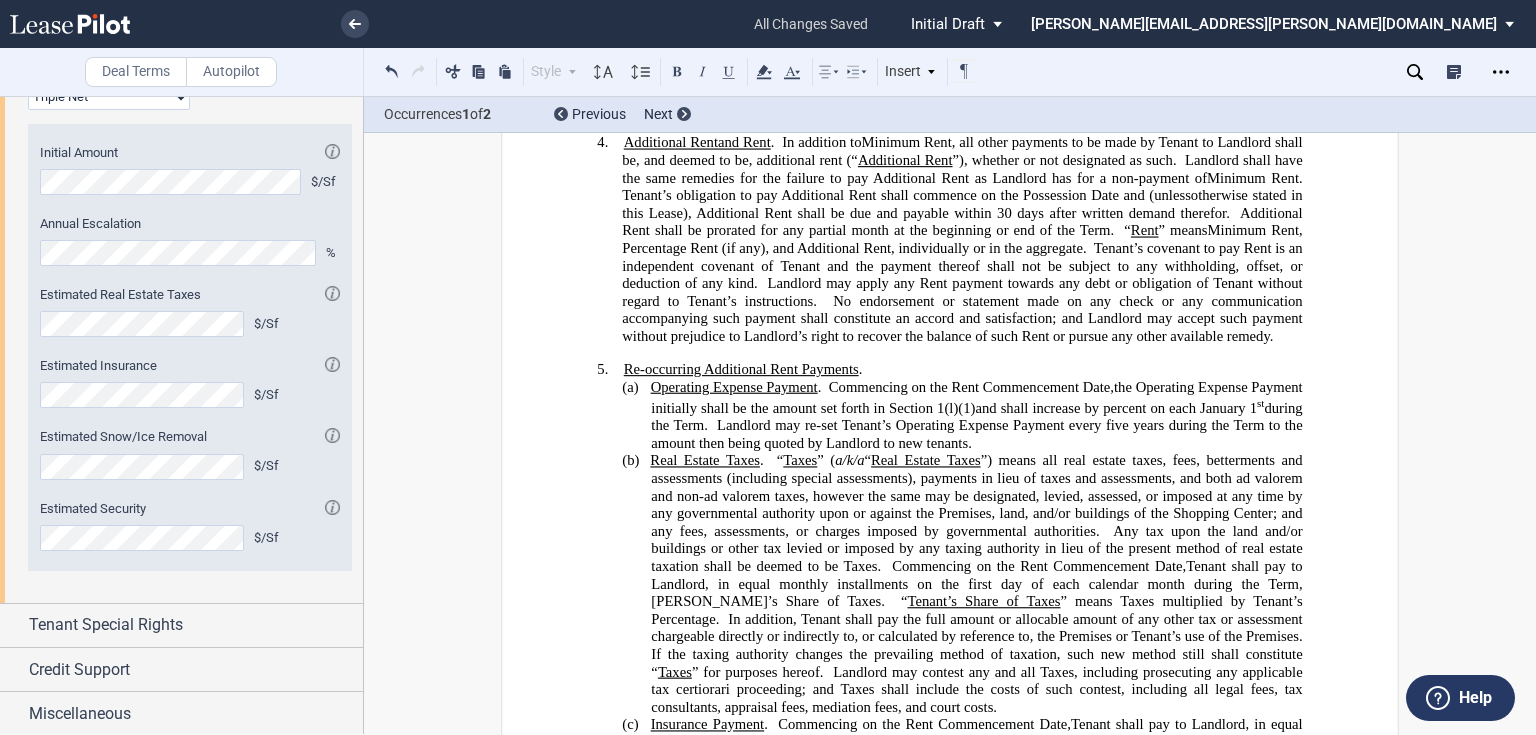 click 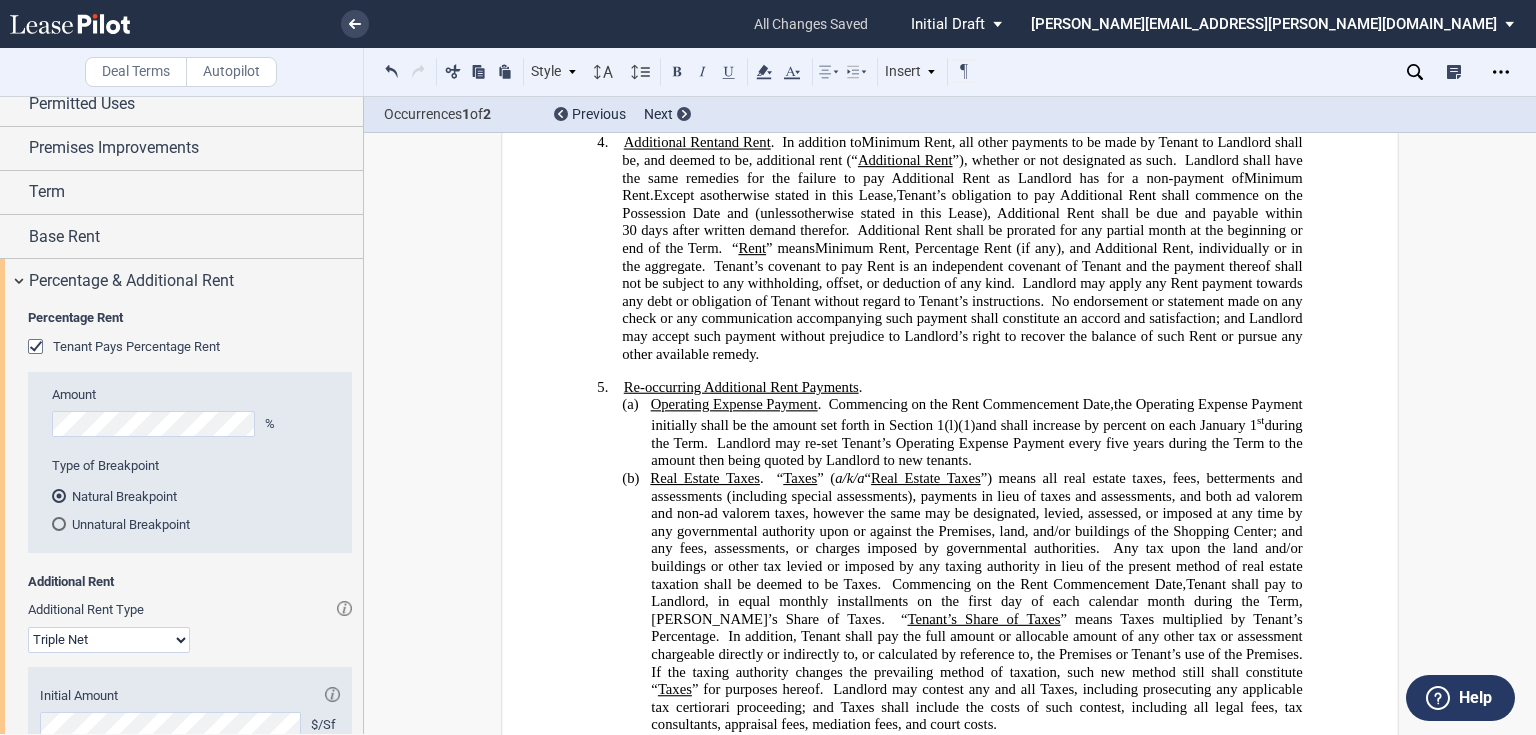 scroll, scrollTop: 149, scrollLeft: 0, axis: vertical 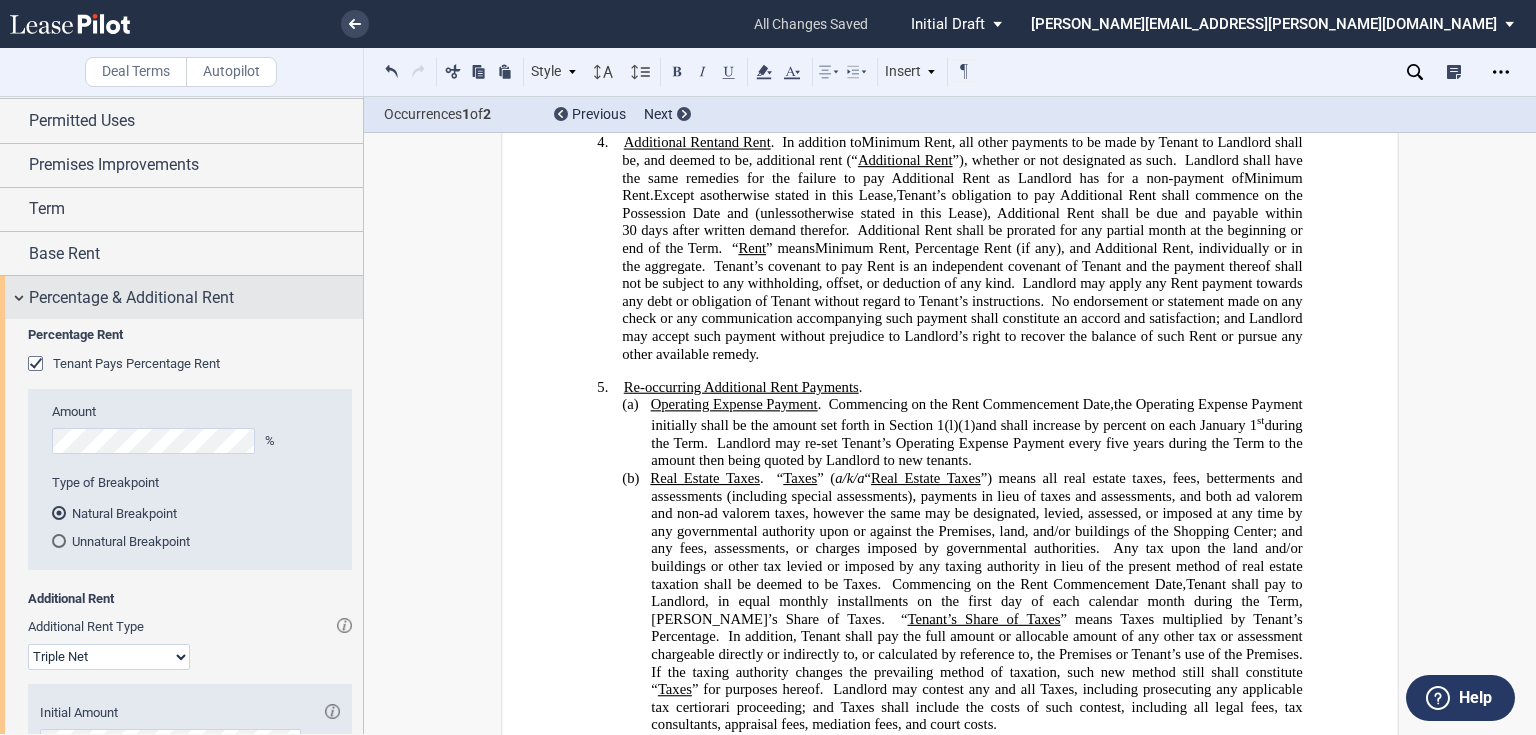 click on "Percentage & Additional Rent" at bounding box center (181, 297) 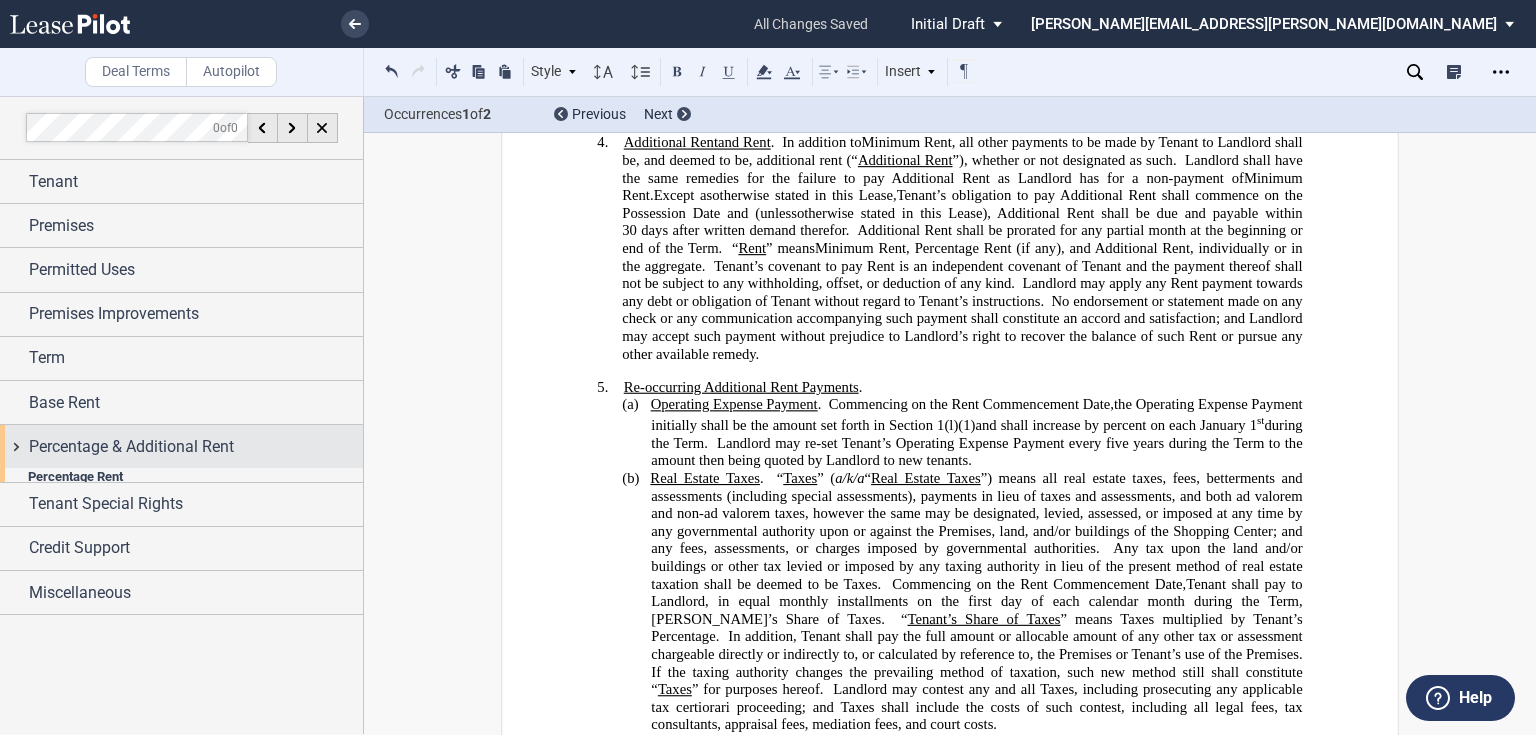 scroll, scrollTop: 0, scrollLeft: 0, axis: both 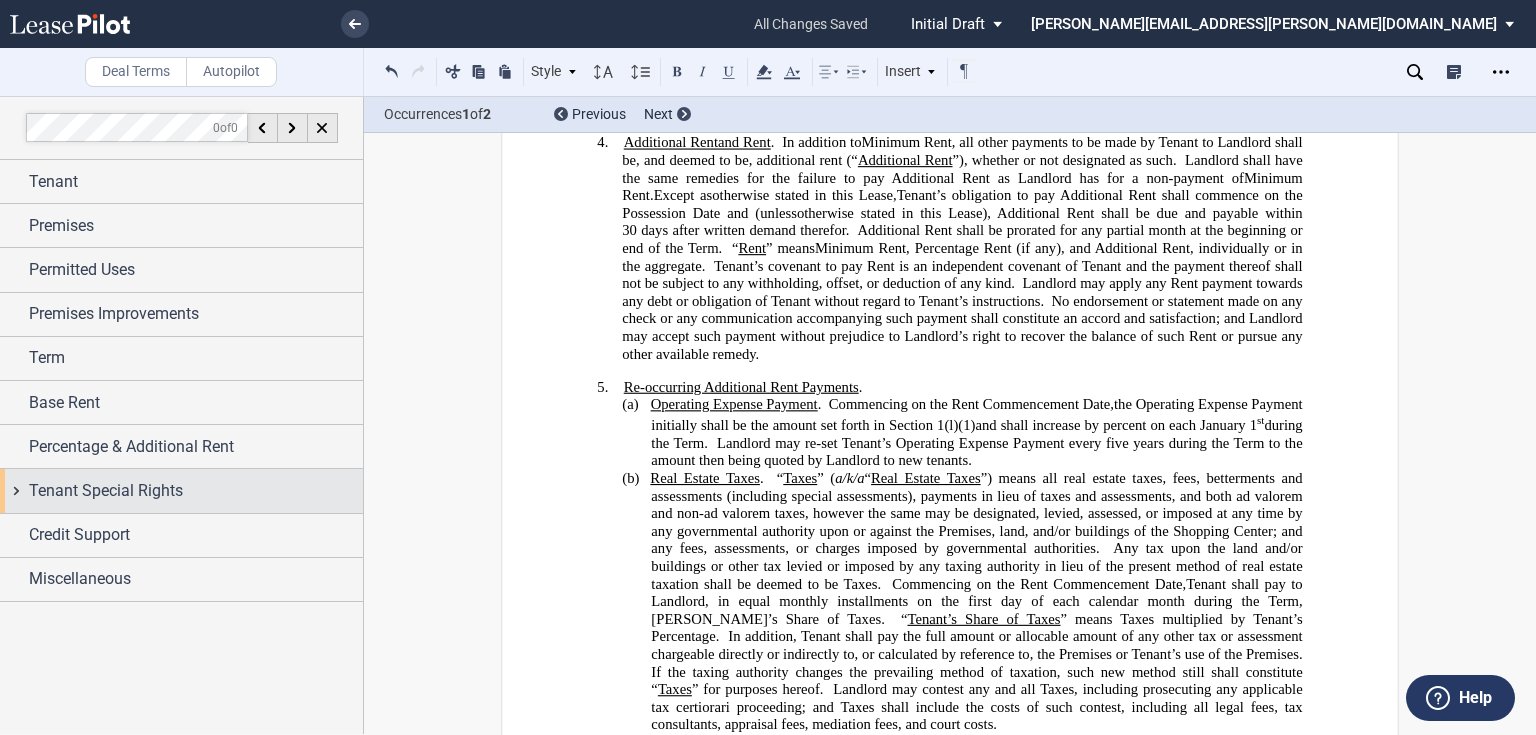 click on "Tenant Special Rights" at bounding box center [106, 491] 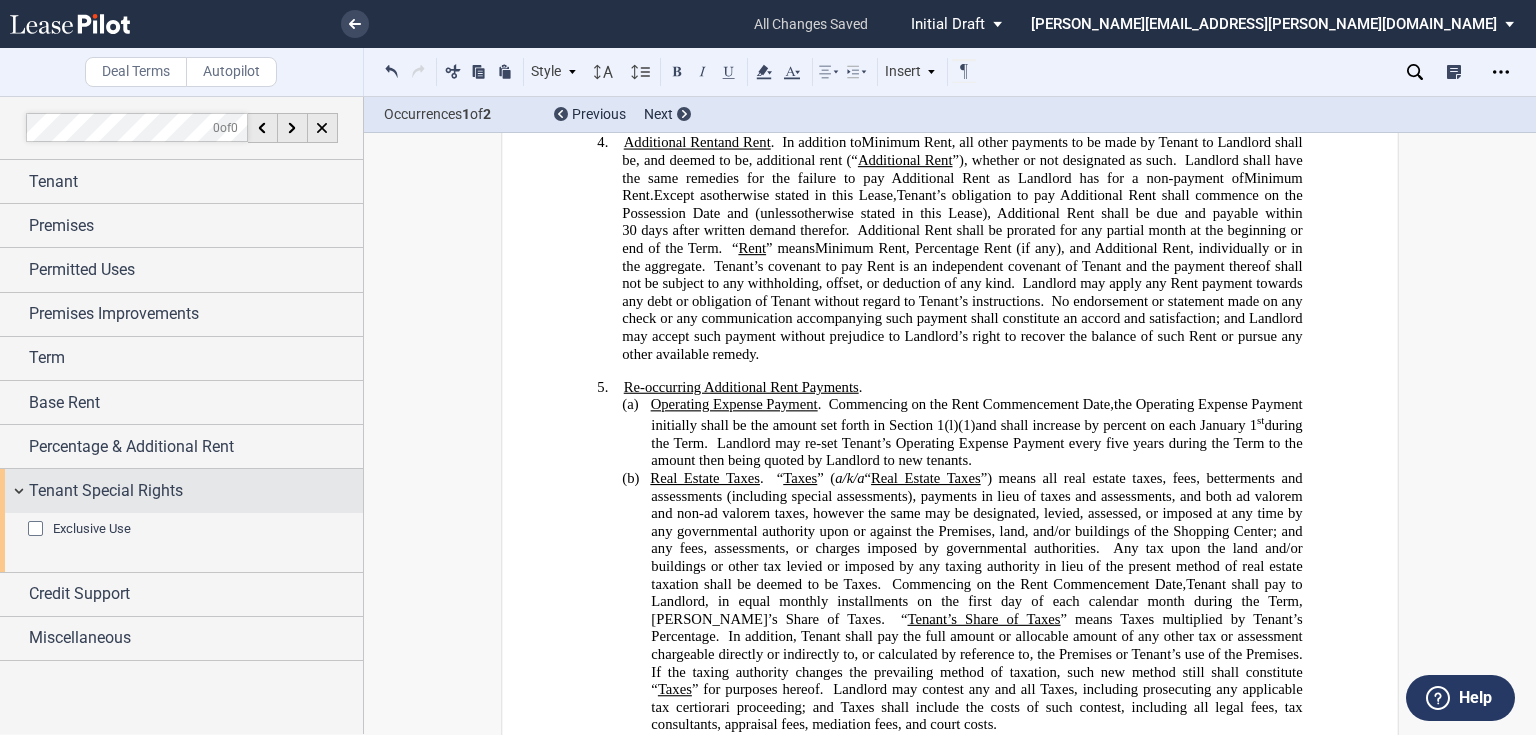 click on "Tenant Special Rights" at bounding box center (106, 491) 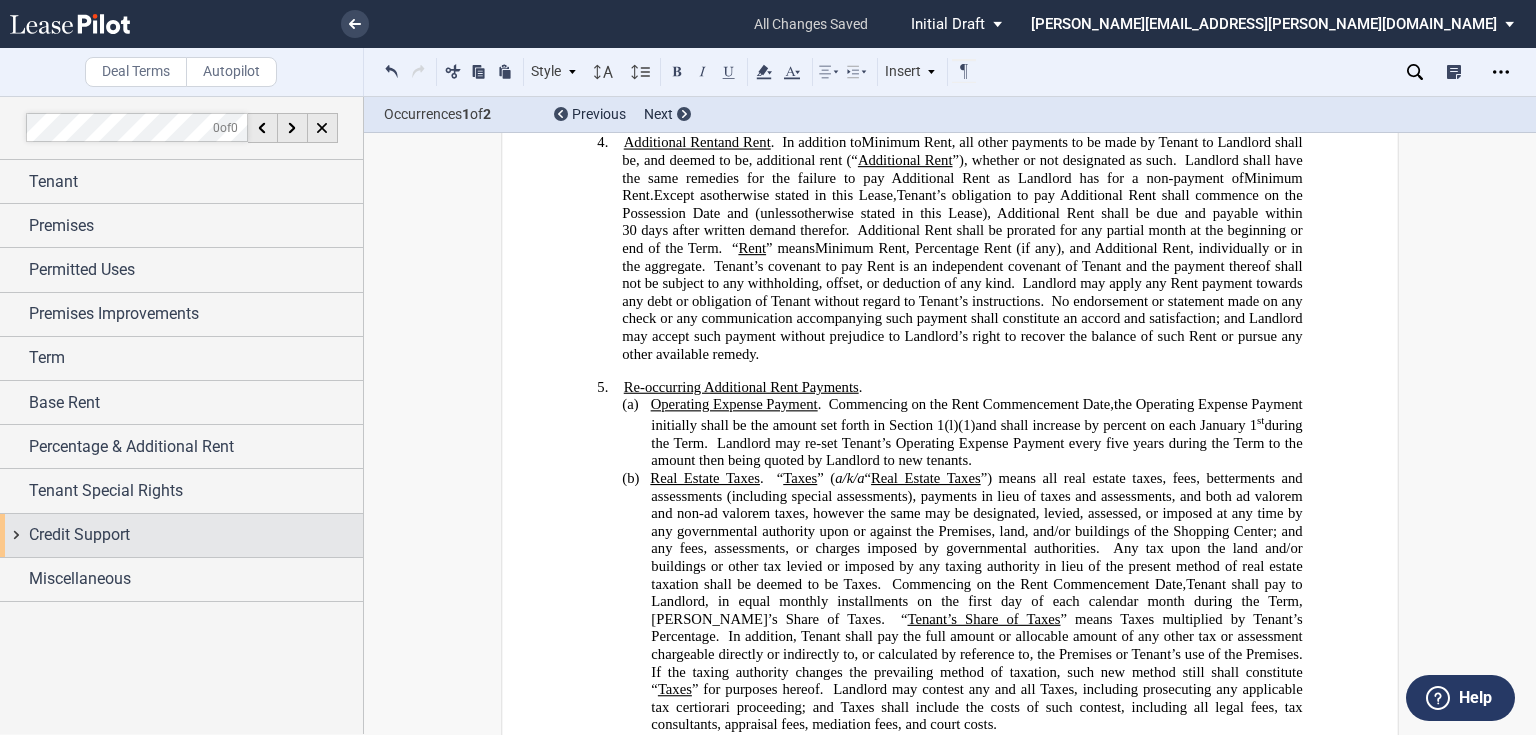 click on "Credit Support" at bounding box center (79, 535) 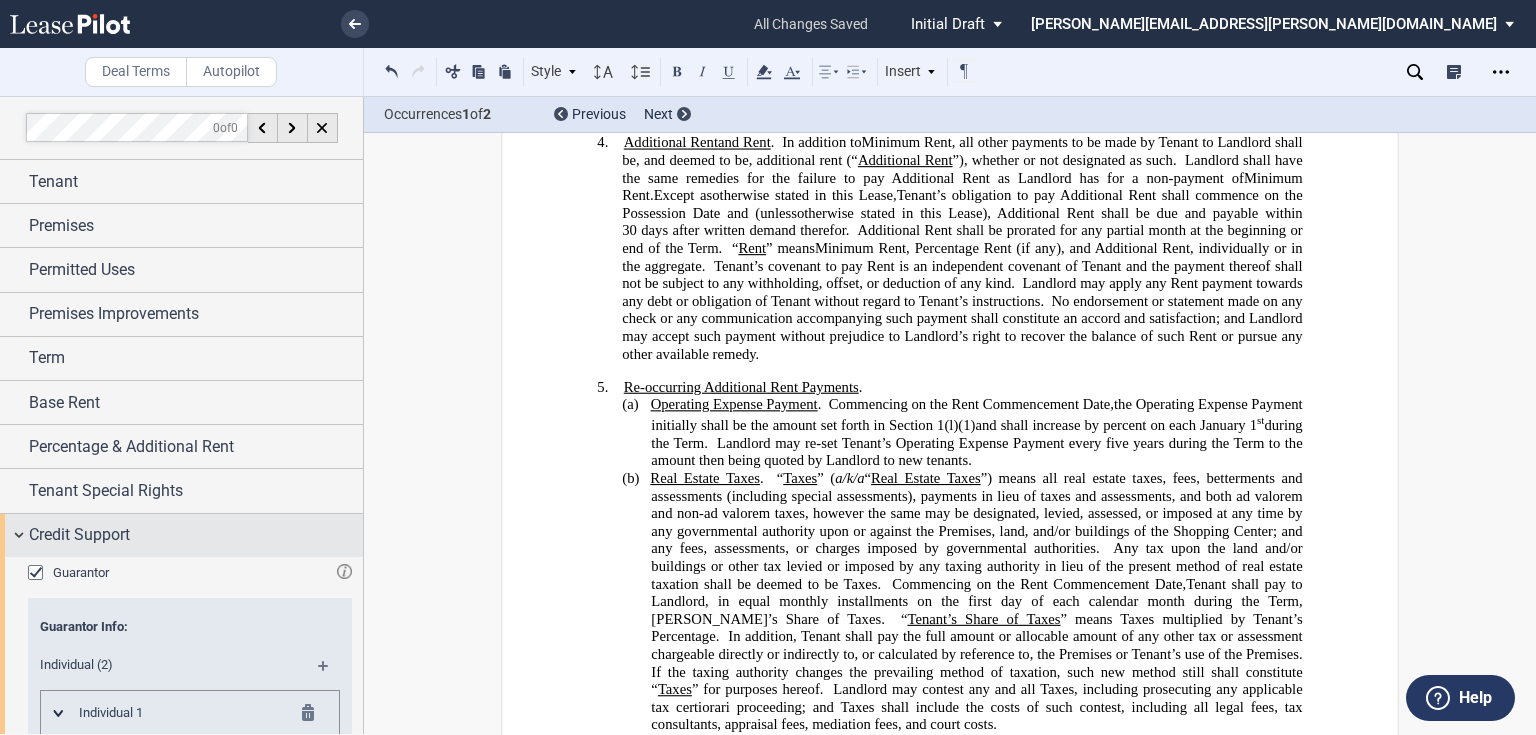 click on "Credit Support" at bounding box center (79, 535) 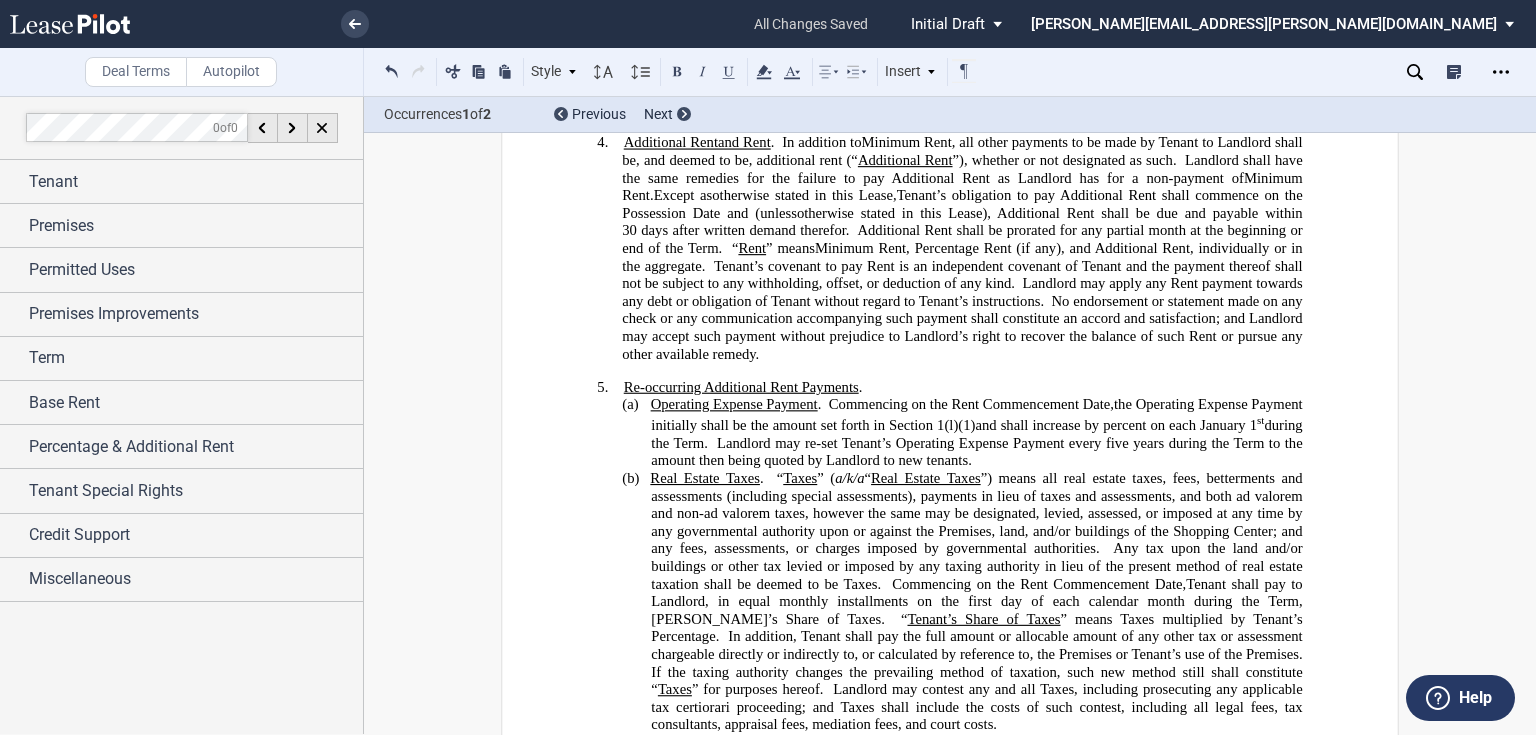click 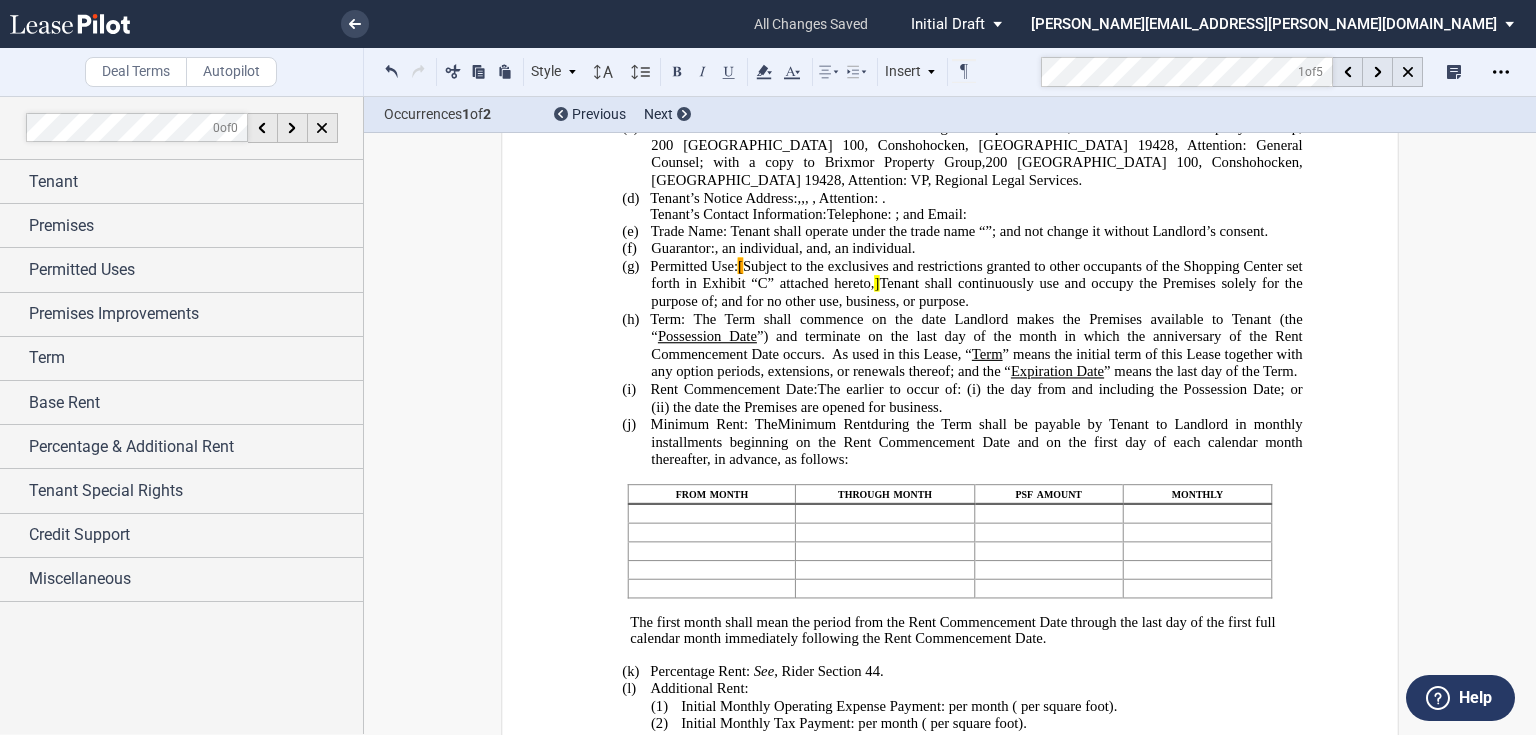 scroll, scrollTop: 300, scrollLeft: 0, axis: vertical 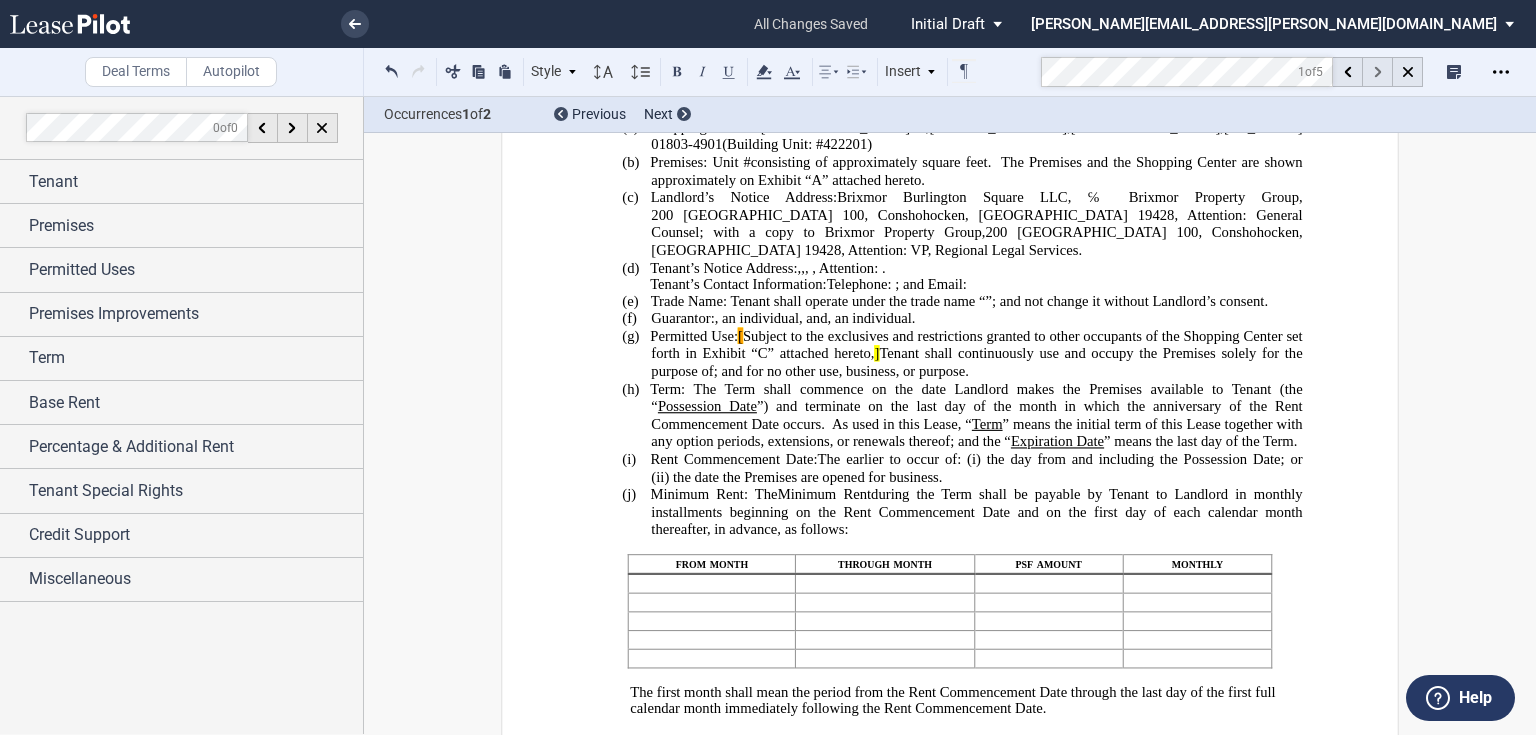 click at bounding box center [1378, 72] 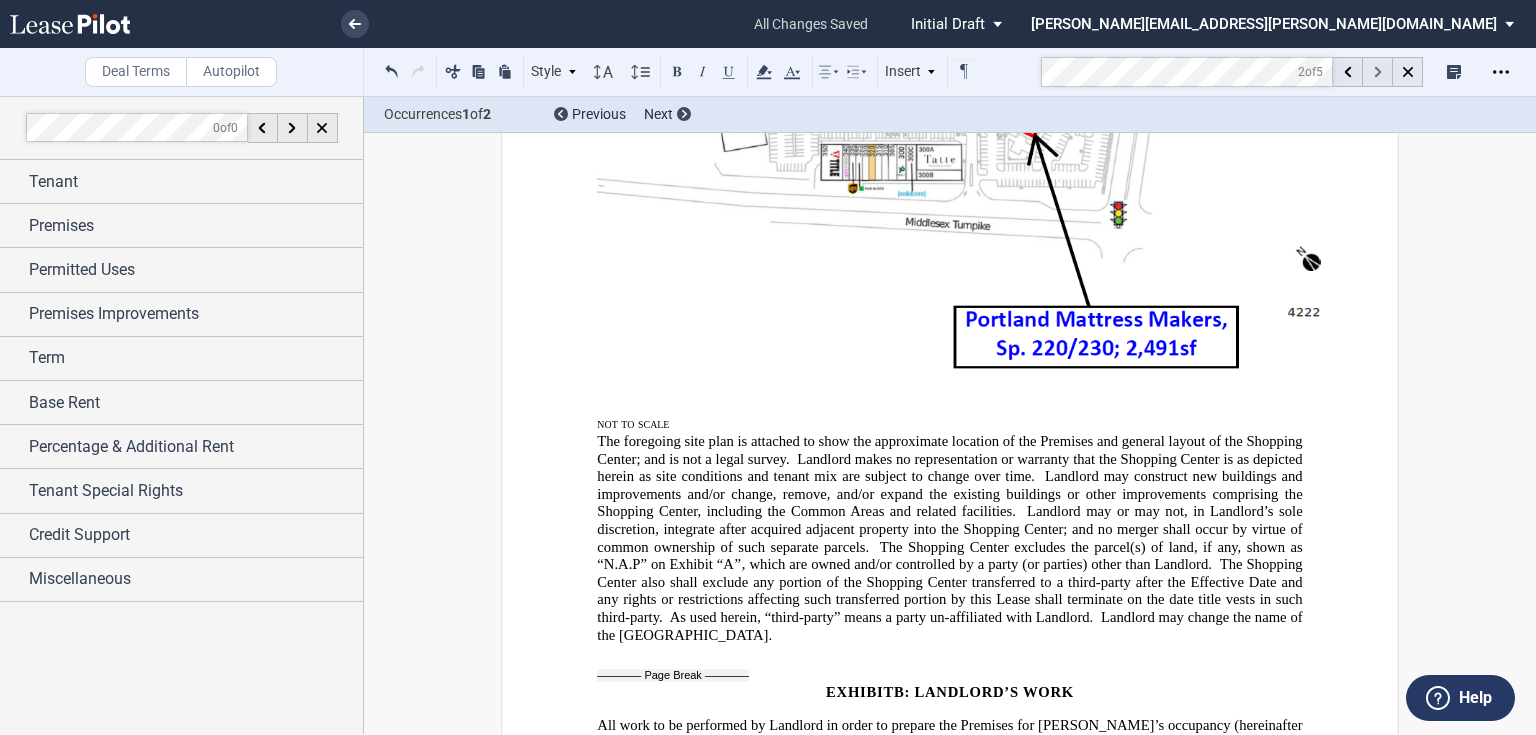 scroll, scrollTop: 13330, scrollLeft: 0, axis: vertical 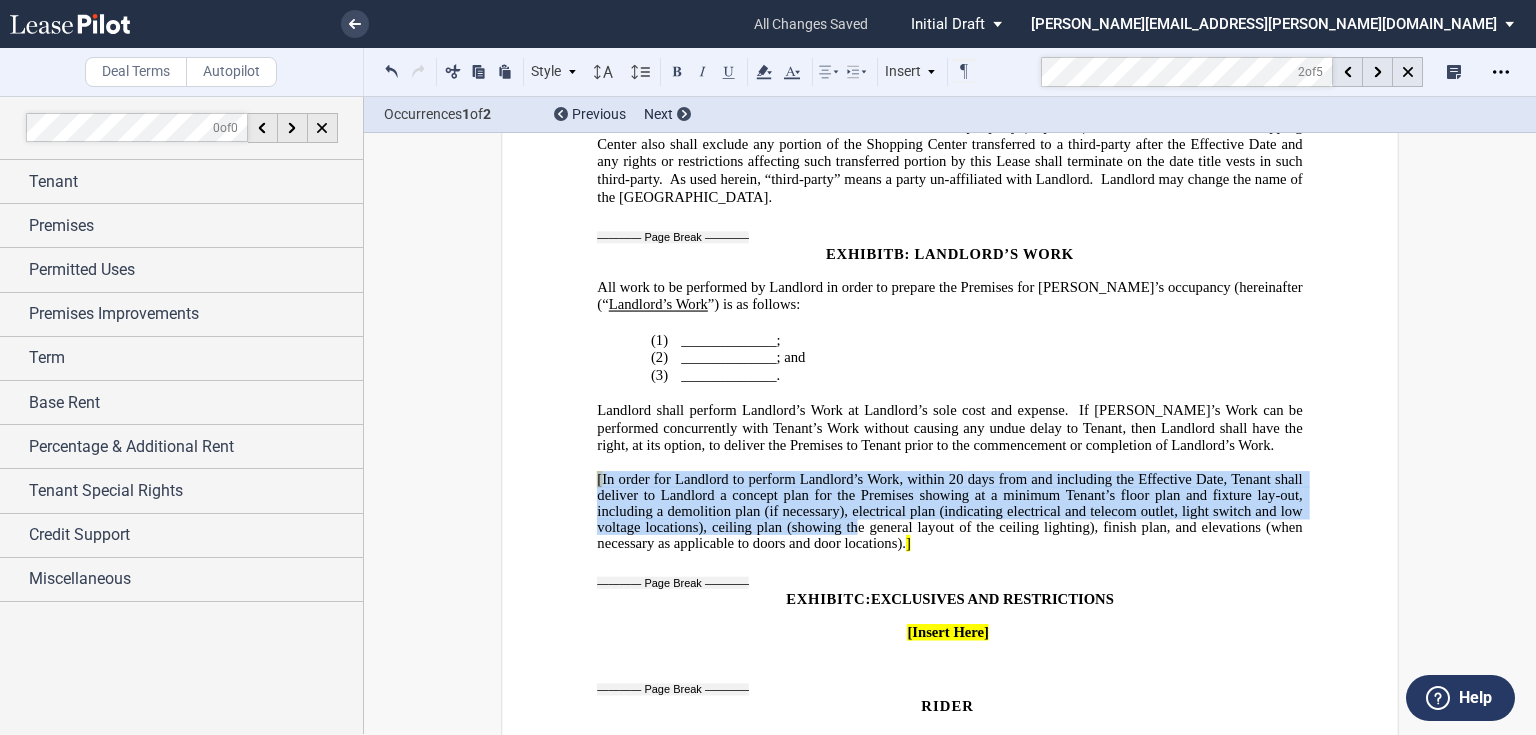 drag, startPoint x: 592, startPoint y: 344, endPoint x: 892, endPoint y: 435, distance: 313.49802 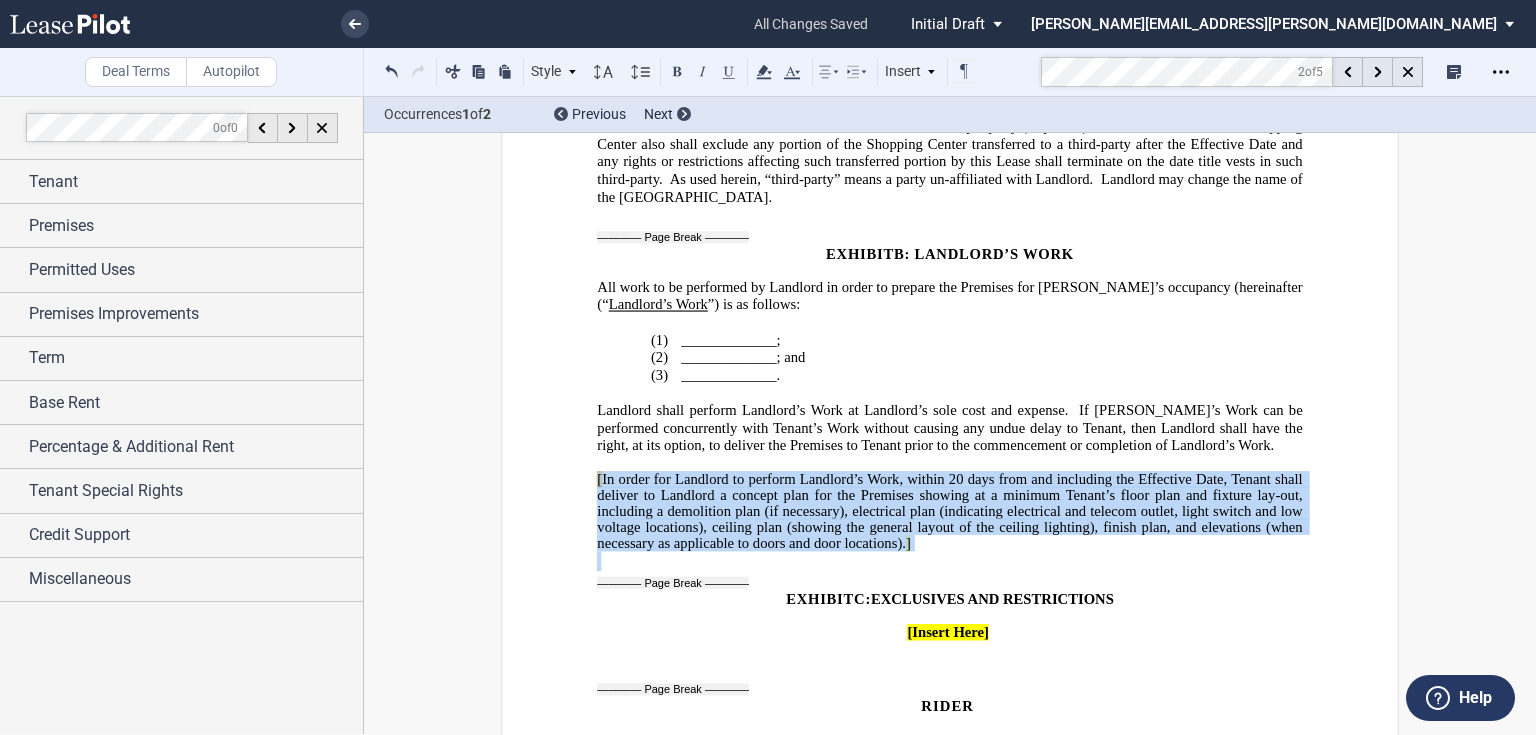 click on "[ In order for Landlord to perform Landlord’s Work, [DATE] from and including the Effective Date, Tenant shall deliver to Landlord a concept plan for the Premises showing at a minimum Tenant’s floor plan and fixture lay-out, including a demolition plan (if necessary), electrical plan (indicating electrical and telecom outlet, light switch and low voltage locations), ceiling plan (showing the general layout of the ceiling lighting), finish plan, and elevations (when necessary as applicable to doors and door locations). ]" at bounding box center [949, 511] 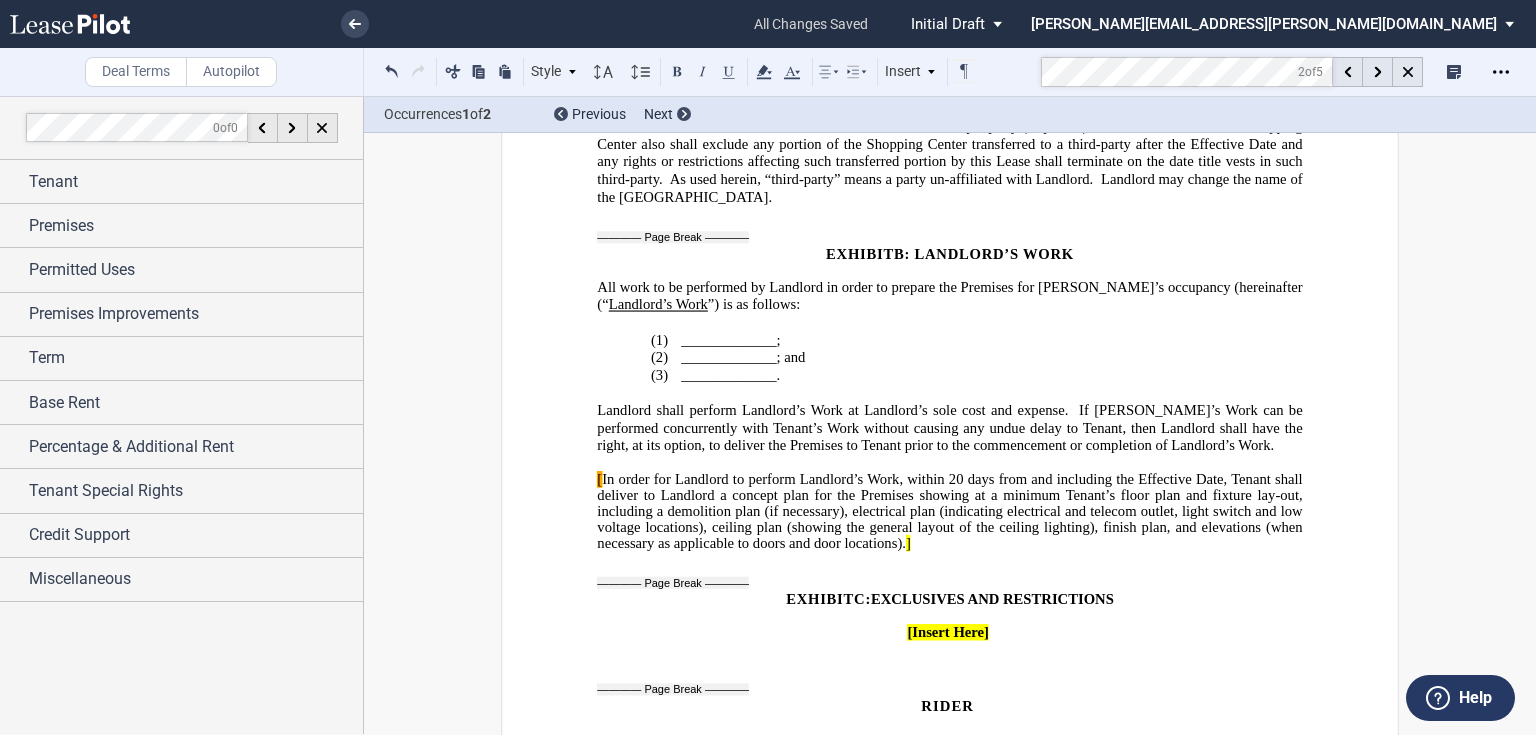 drag, startPoint x: 624, startPoint y: 351, endPoint x: 612, endPoint y: 355, distance: 12.649111 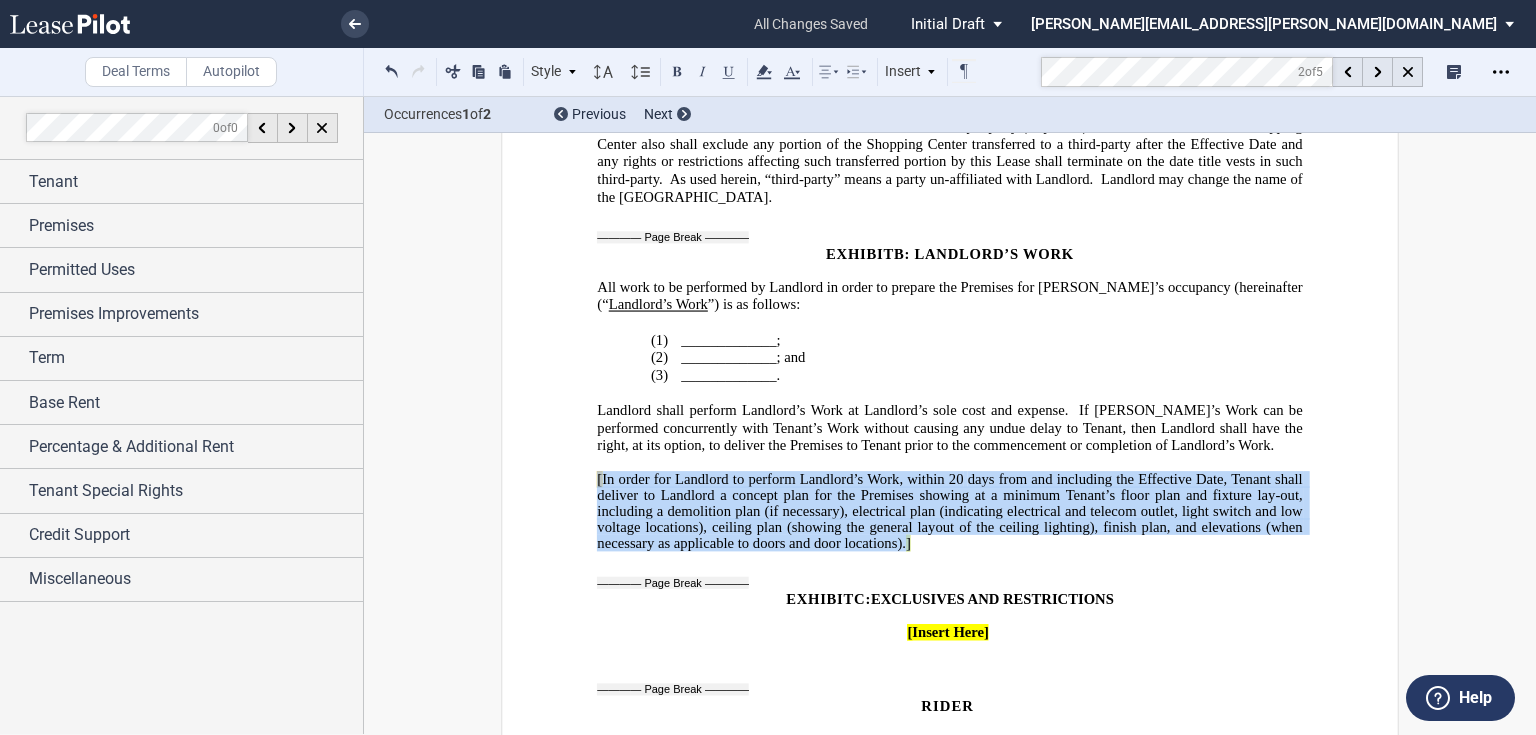drag, startPoint x: 592, startPoint y: 354, endPoint x: 907, endPoint y: 416, distance: 321.0436 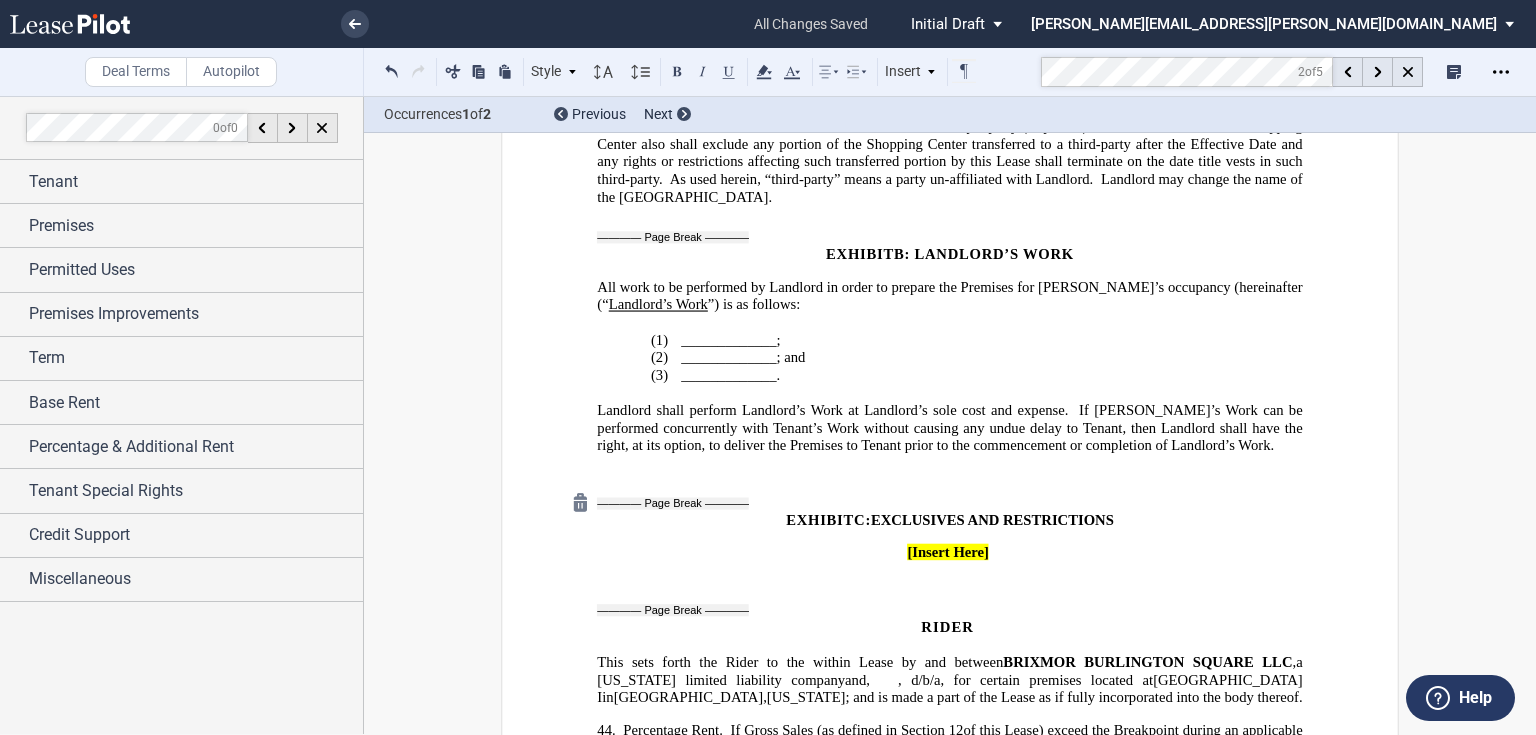 click at bounding box center [580, 501] 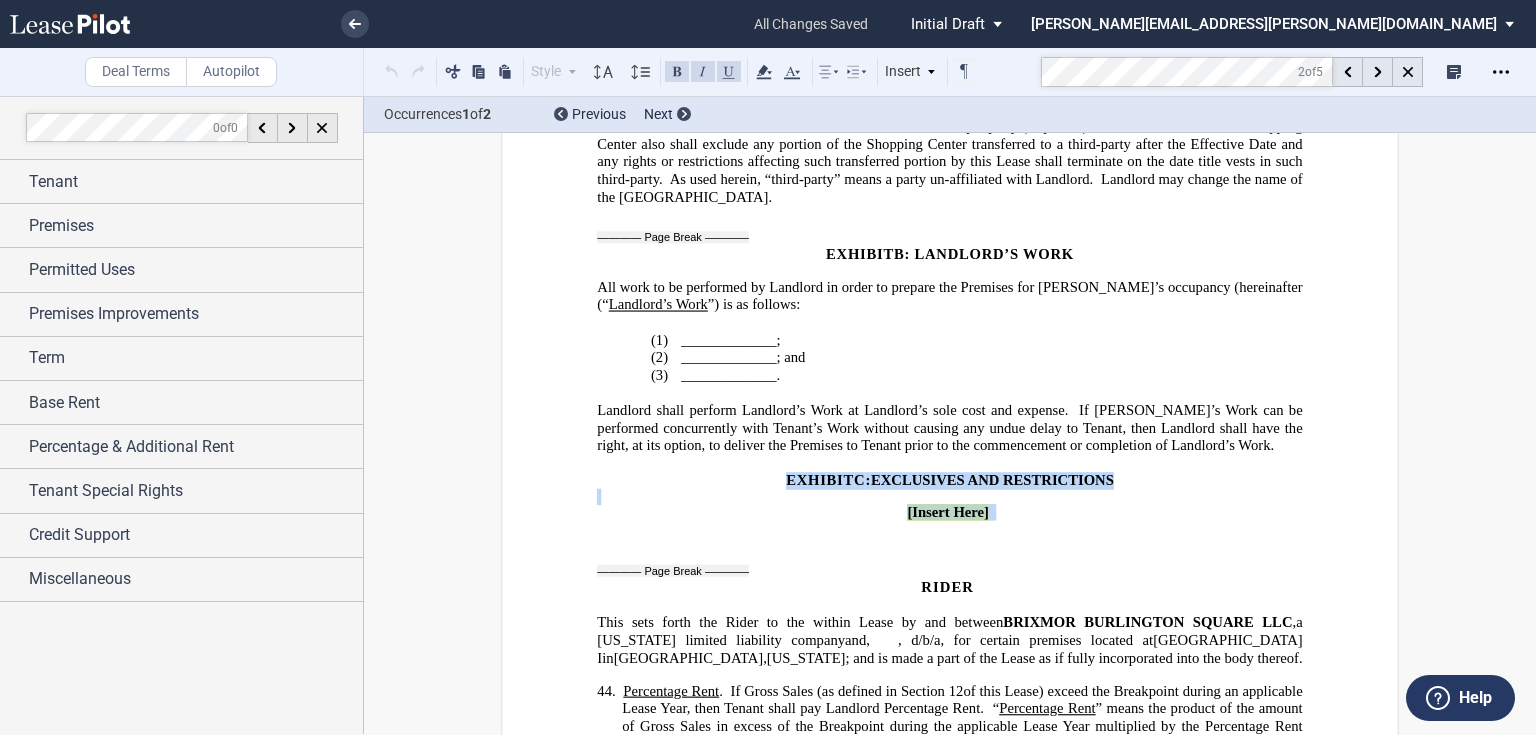 drag, startPoint x: 766, startPoint y: 365, endPoint x: 981, endPoint y: 398, distance: 217.51782 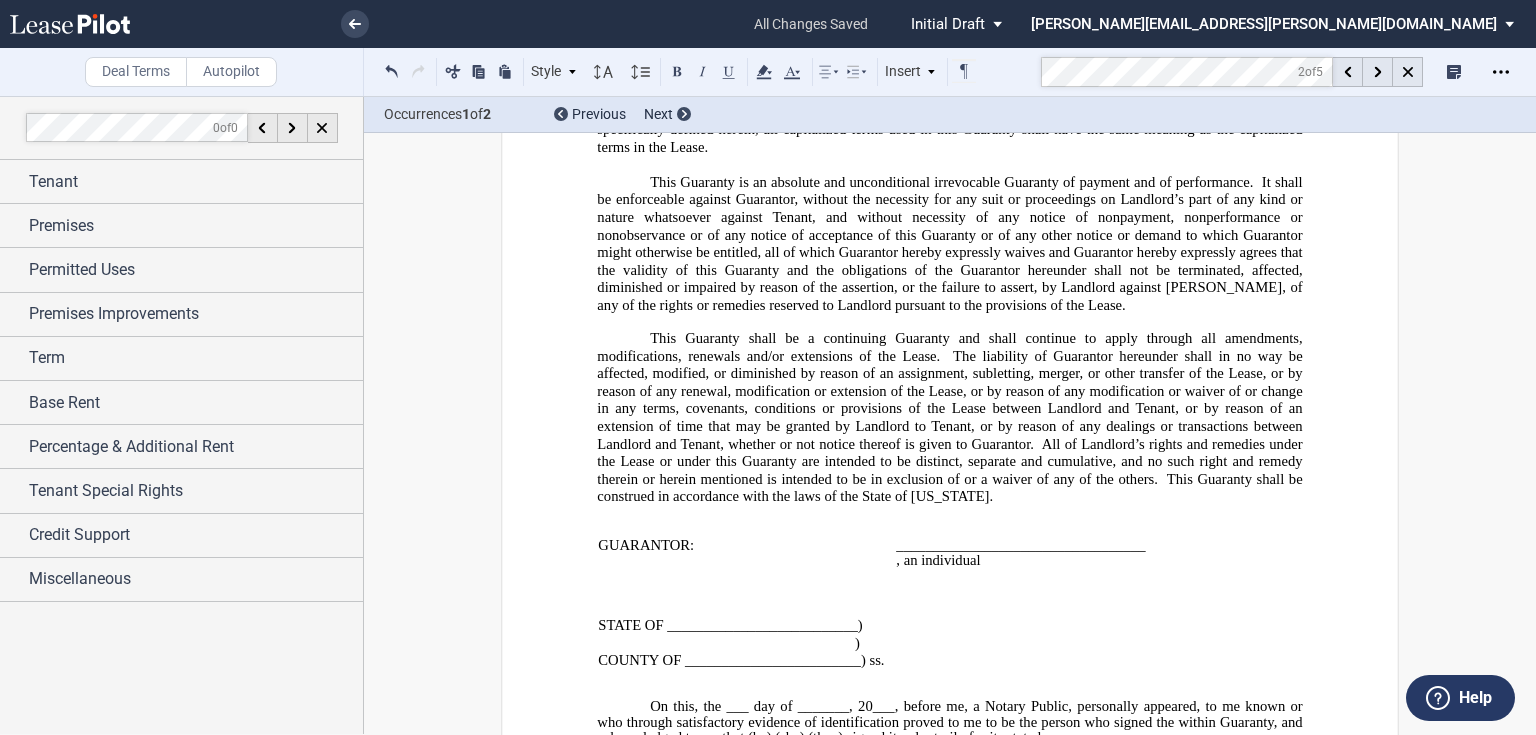 scroll, scrollTop: 15170, scrollLeft: 0, axis: vertical 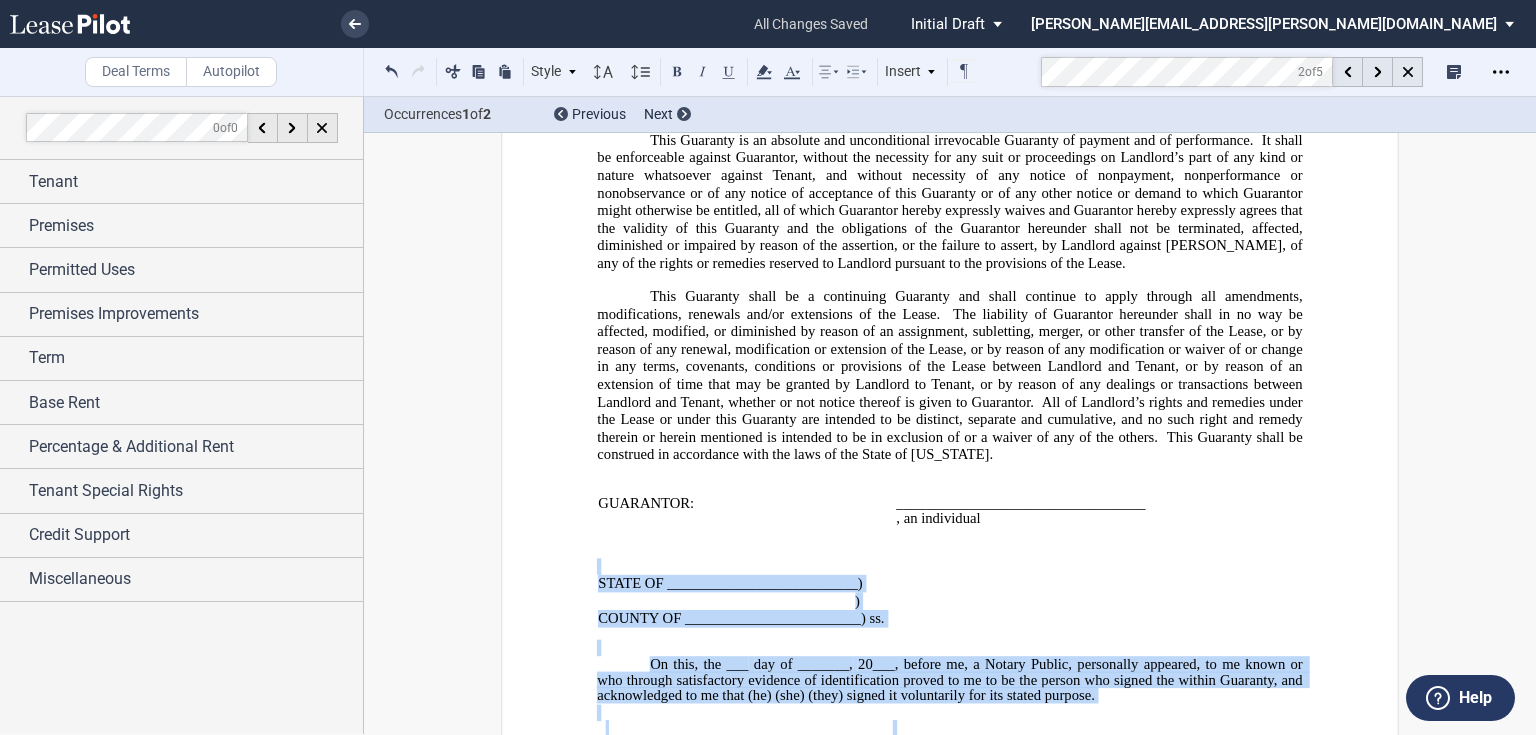 drag, startPoint x: 590, startPoint y: 464, endPoint x: 1144, endPoint y: 703, distance: 603.3548 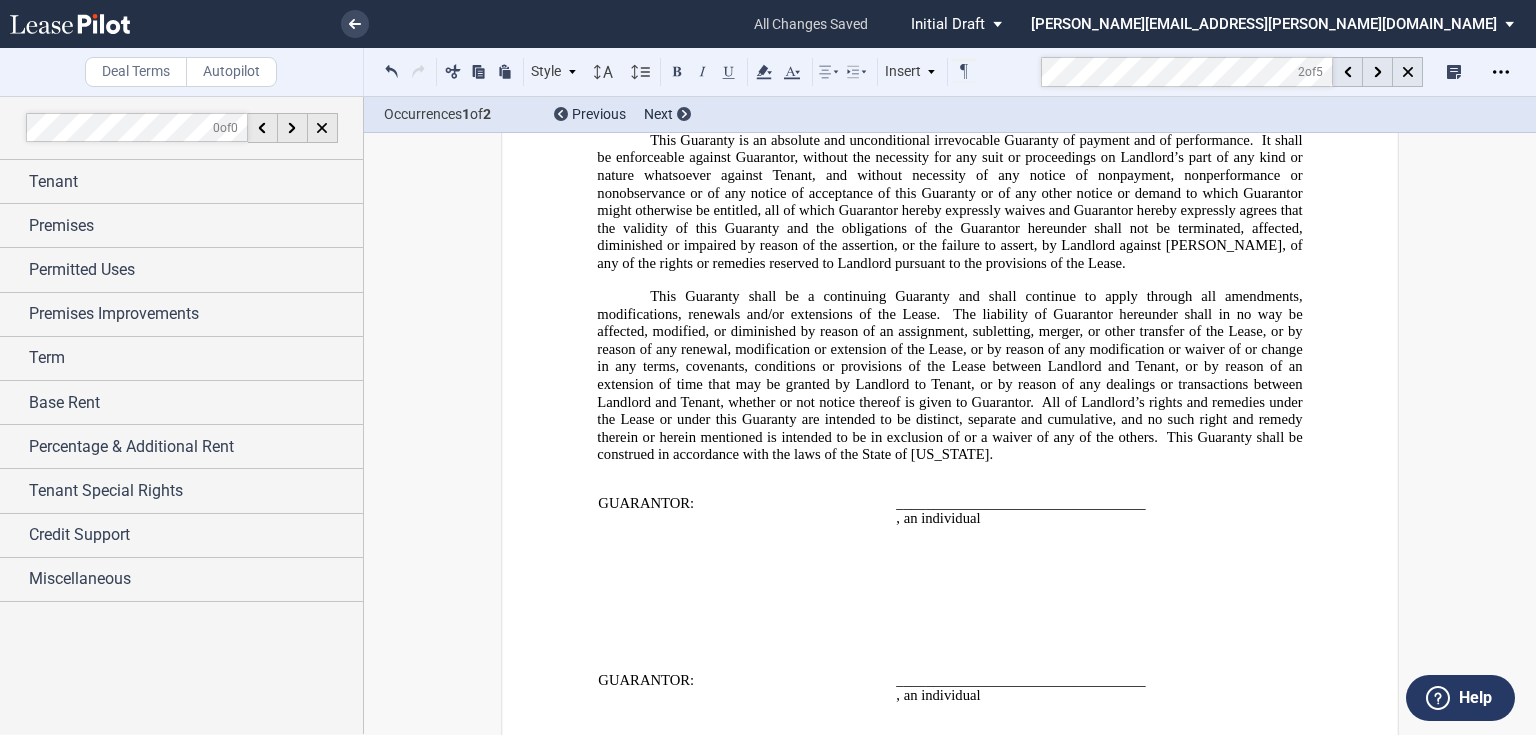 click at bounding box center [787, 592] 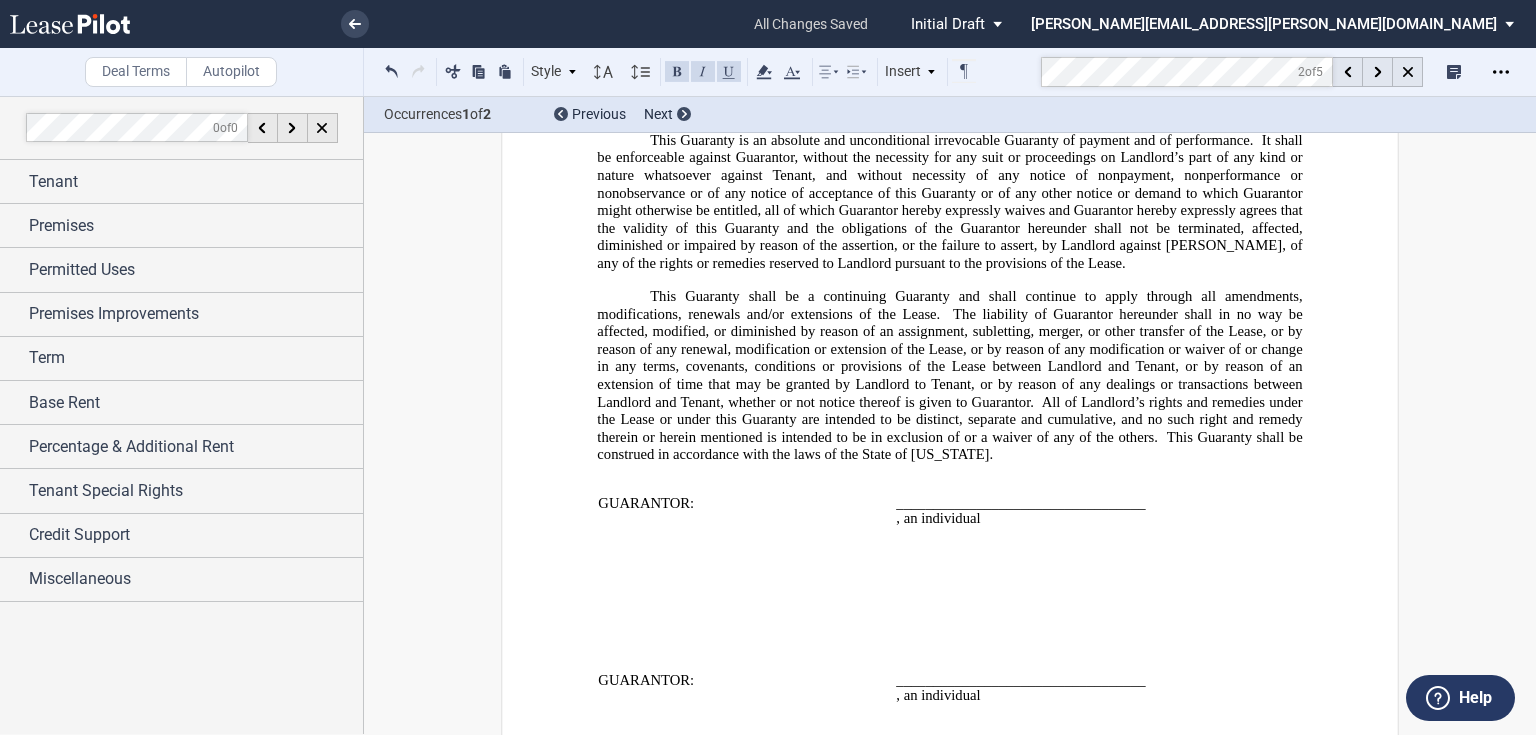 click on "﻿
LEASE AGREEMENT
﻿
This lease (the “ Lease ”) is made as of ________________________________  (the “ Effective Date ”) by and between  BRIXMOR BURLINGTON SQUARE LLC ,  a   [US_STATE]   limited liability company  (“ Landlord ”), and  ﻿ ﻿ ,   ﻿ ﻿   ﻿ ﻿   ﻿ ﻿  an individual , (“ Tenant ”).
﻿
In consideration of the mutual covenants contained herein, and other good and valuable consideration, the receipt and sufficiency of which the parties acknowledge, Landlord and Tenant agree as follows:
!!SET_LEVEL_0!! !!LEASE_LEVEL_1!!
1.         Basic Lease Provisions .    Wherever used in this Lease, the following terms shall have the meanings indicated, and where appropriate, constitute definitions of the same.
!!SET_LEVEL_1!! !!LEASE_LEVEL_2!!
(a)        Shopping Center:  [GEOGRAPHIC_DATA] ,  ,  ," at bounding box center (950, -6965) 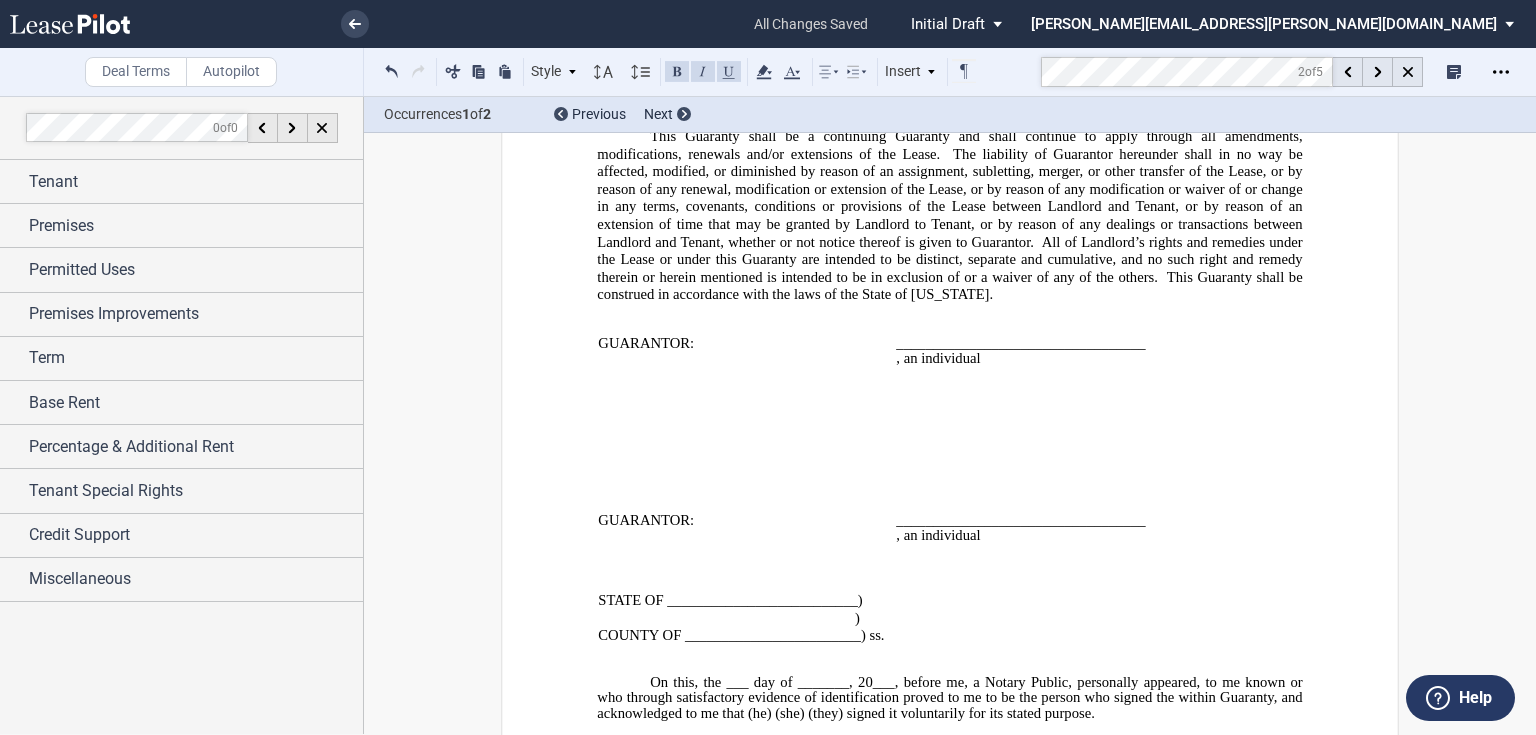 scroll, scrollTop: 15407, scrollLeft: 0, axis: vertical 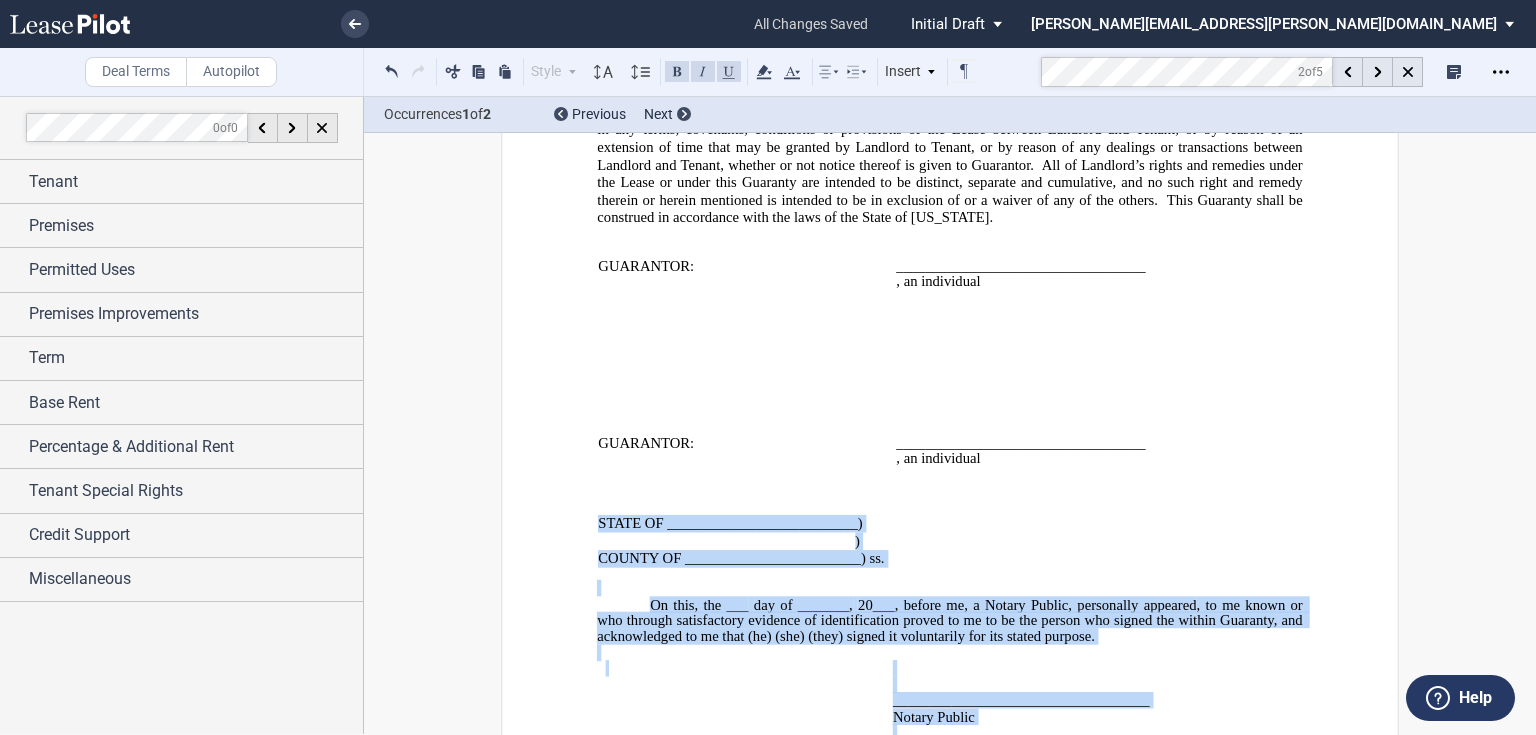 drag, startPoint x: 592, startPoint y: 412, endPoint x: 1173, endPoint y: 649, distance: 627.47906 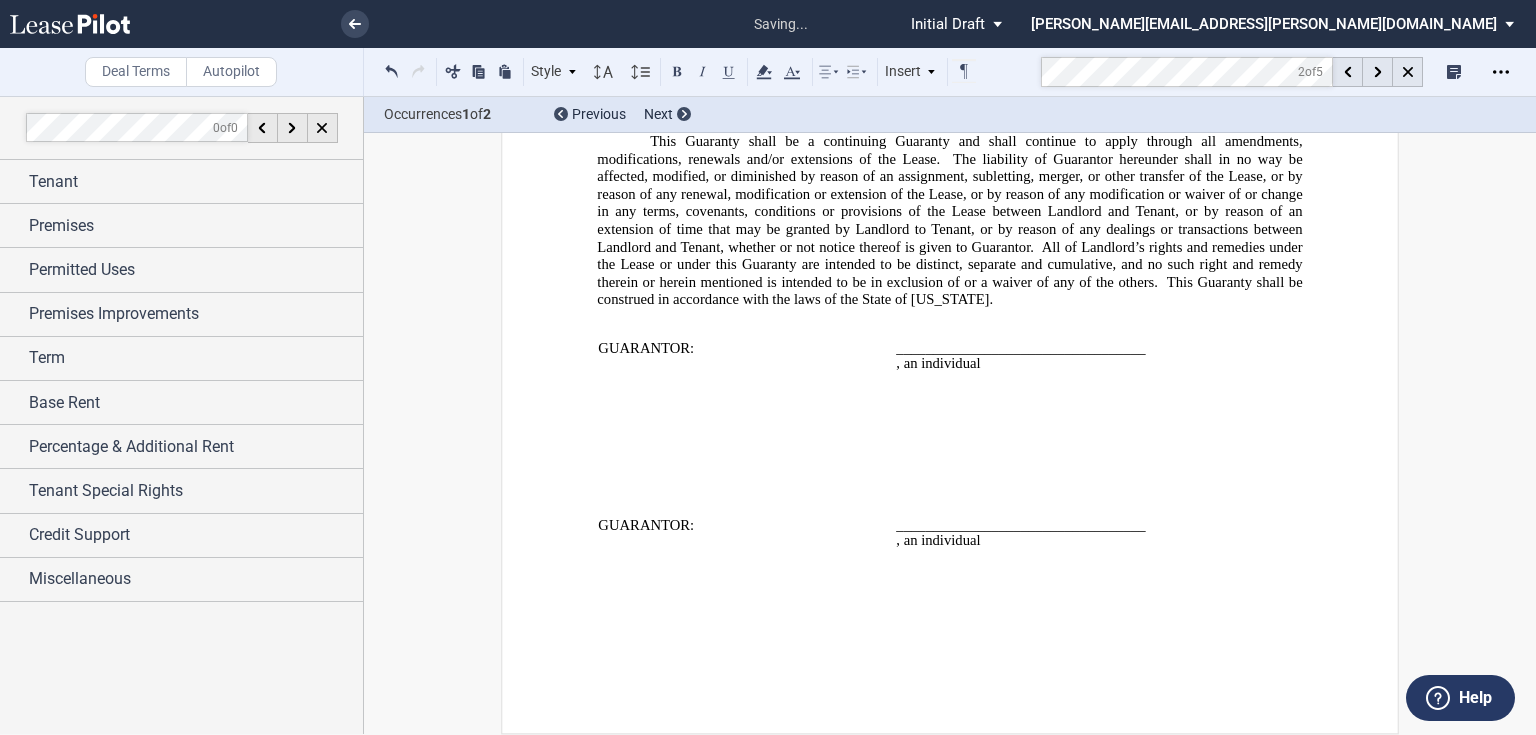 scroll, scrollTop: 15216, scrollLeft: 0, axis: vertical 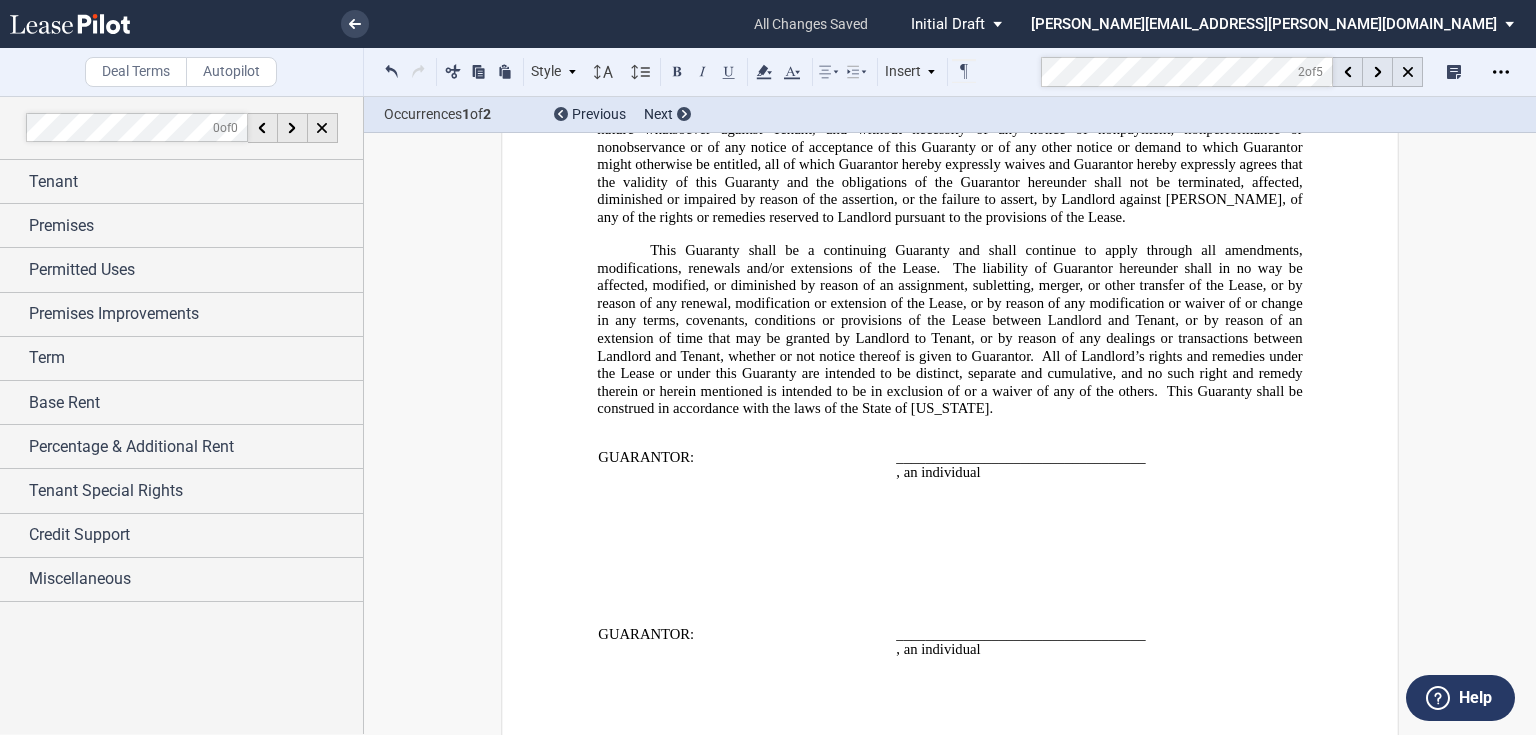 click on "This Guaranty shall be a continuing Guaranty and shall continue to apply through all amendments, modifications, renewals and/or extensions of the Lease.    The liability of Guarantor hereunder shall in no way be affected, modified, or diminished by reason of an assignment, subletting, merger, or other transfer of the Lease, or by reason of any renewal, modification or extension of the Lease, or by reason of any modification or waiver of or change in any terms, covenants, conditions or provisions of the Lease between Landlord and Tenant, or by reason of an extension of time that may be granted by Landlord to Tenant, or by reason of any dealings or transactions between Landlord and Tenant, whether or not notice thereof is given to Guarantor.    All of Landlord’s rights and remedies under the Lease or under this Guaranty are intended to be distinct, separate and cumulative, and no such right and remedy therein or herein mentioned is intended to be in exclusion of or a waiver of any of the others.      ." at bounding box center [949, 330] 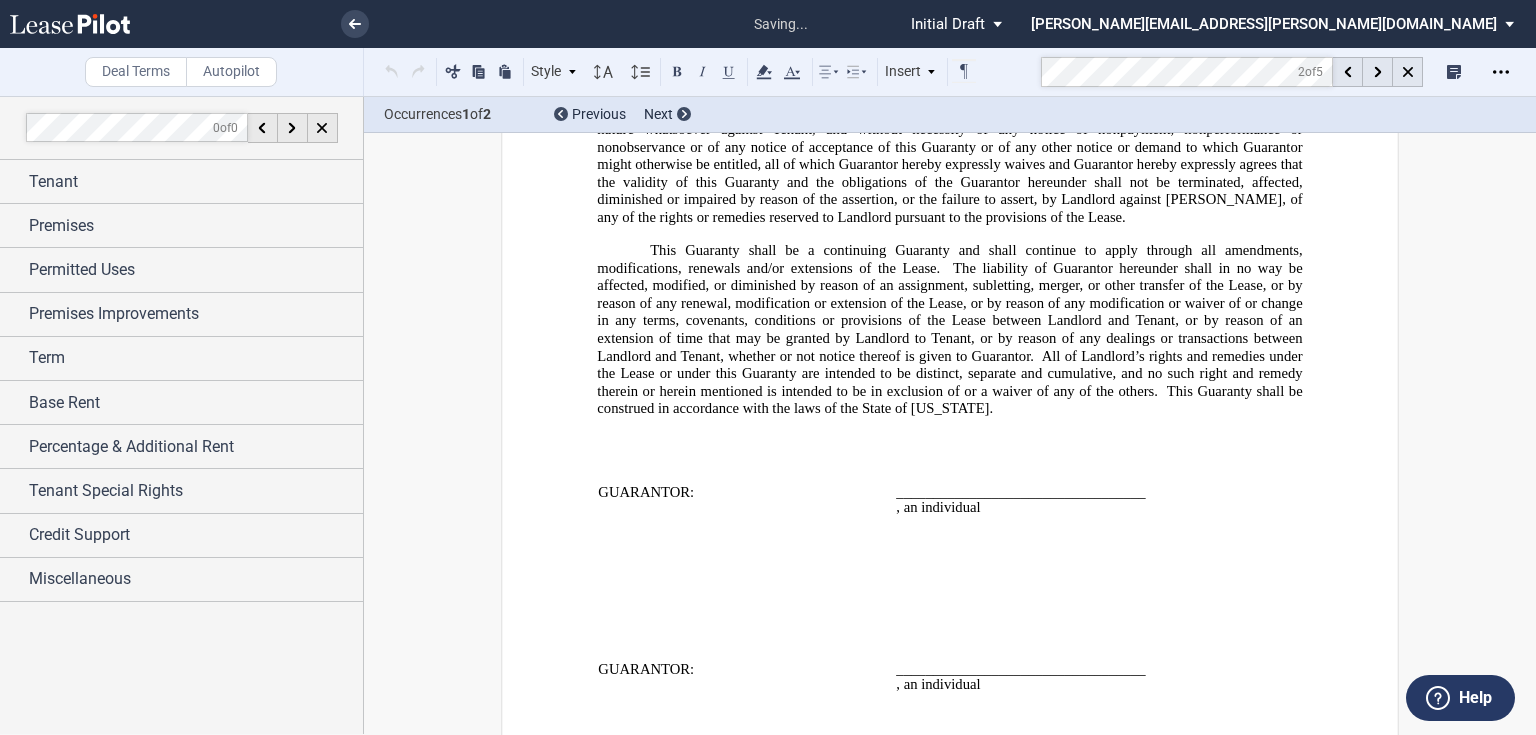 type 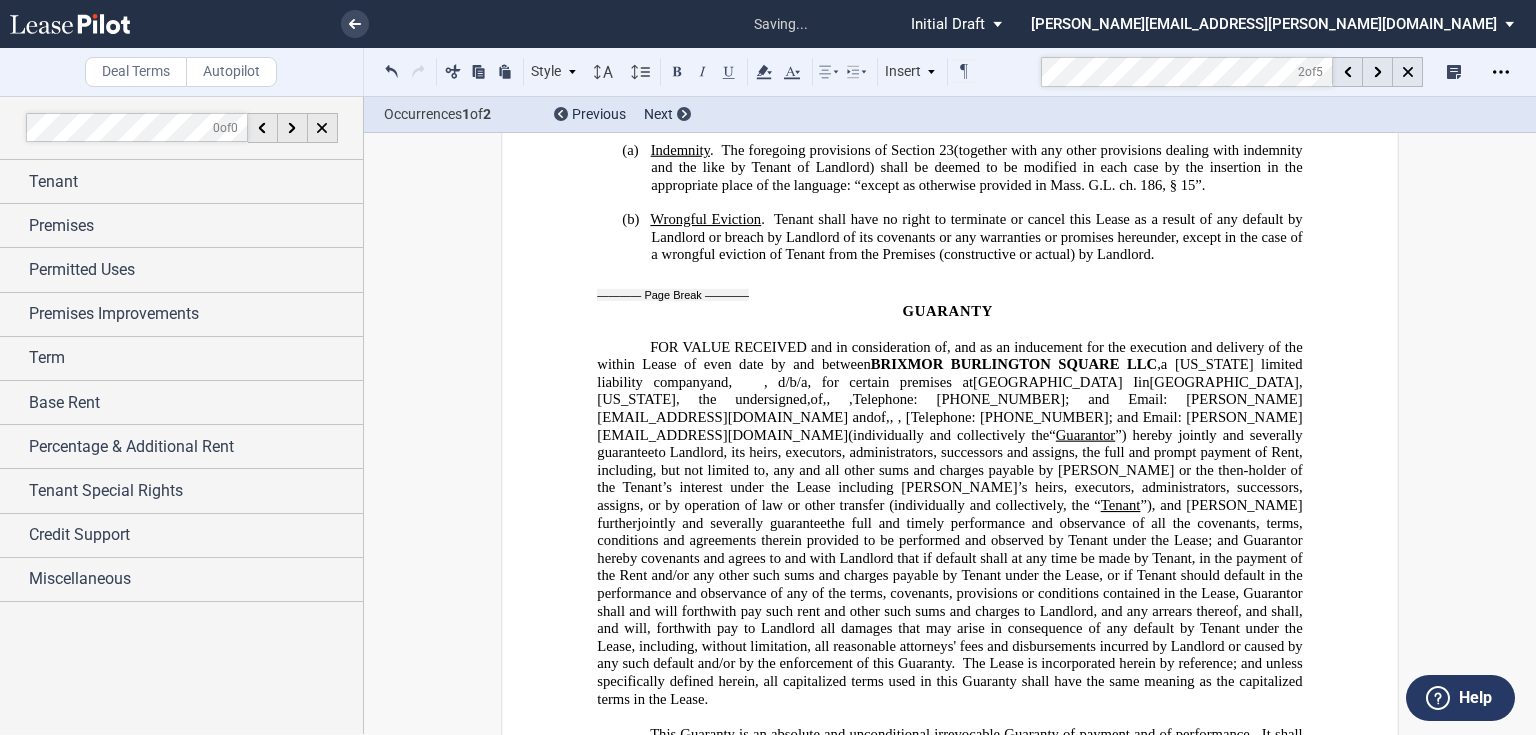 scroll, scrollTop: 14336, scrollLeft: 0, axis: vertical 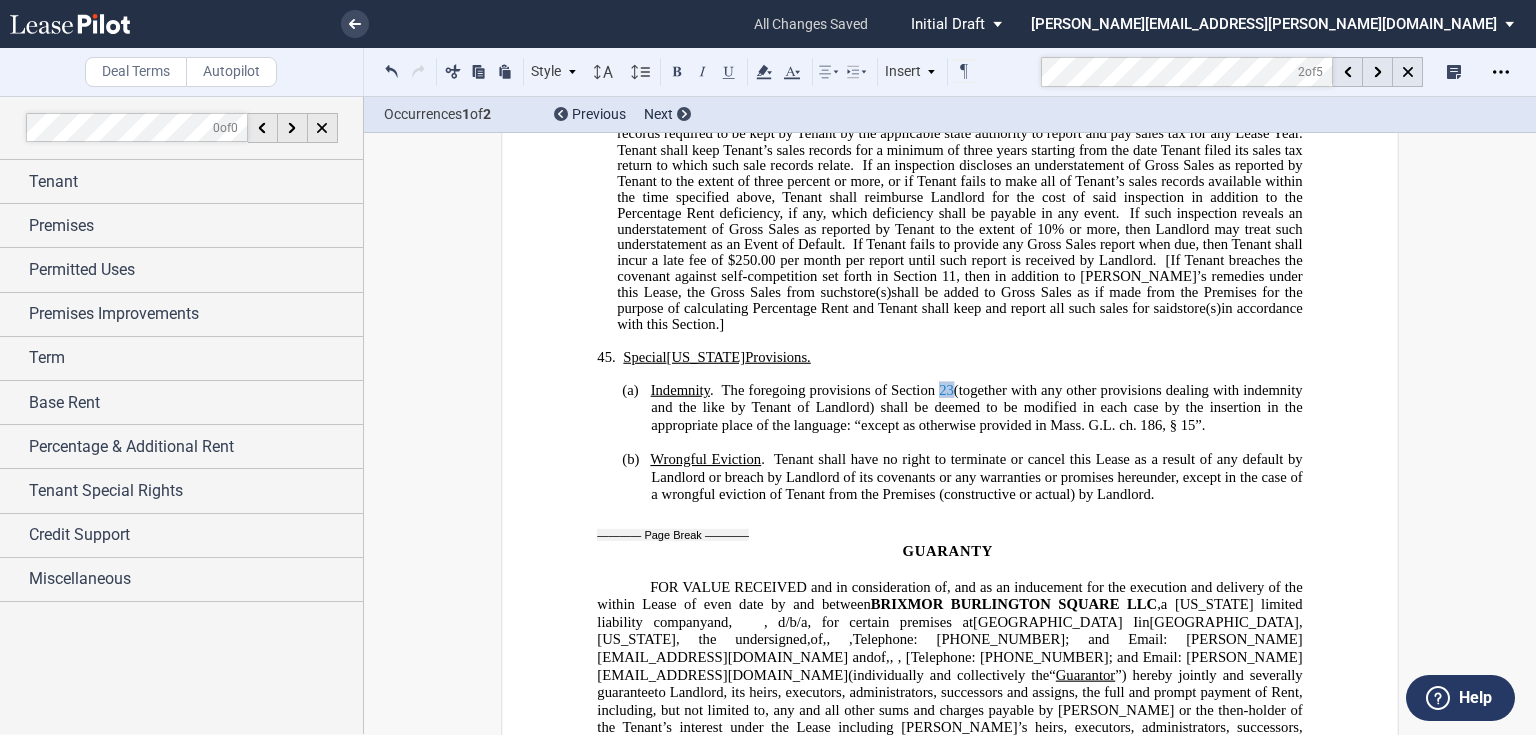 click on "23" 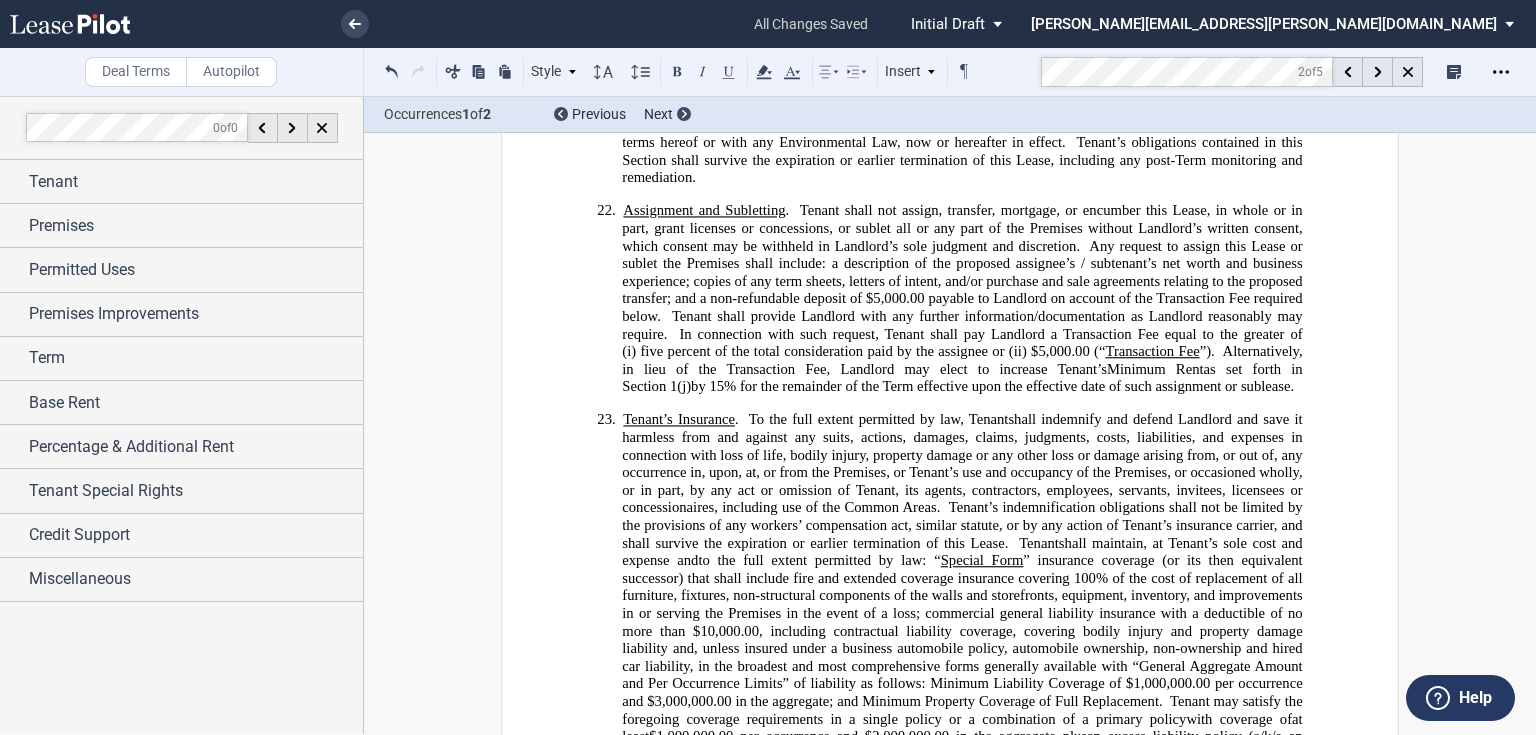 scroll, scrollTop: 6798, scrollLeft: 0, axis: vertical 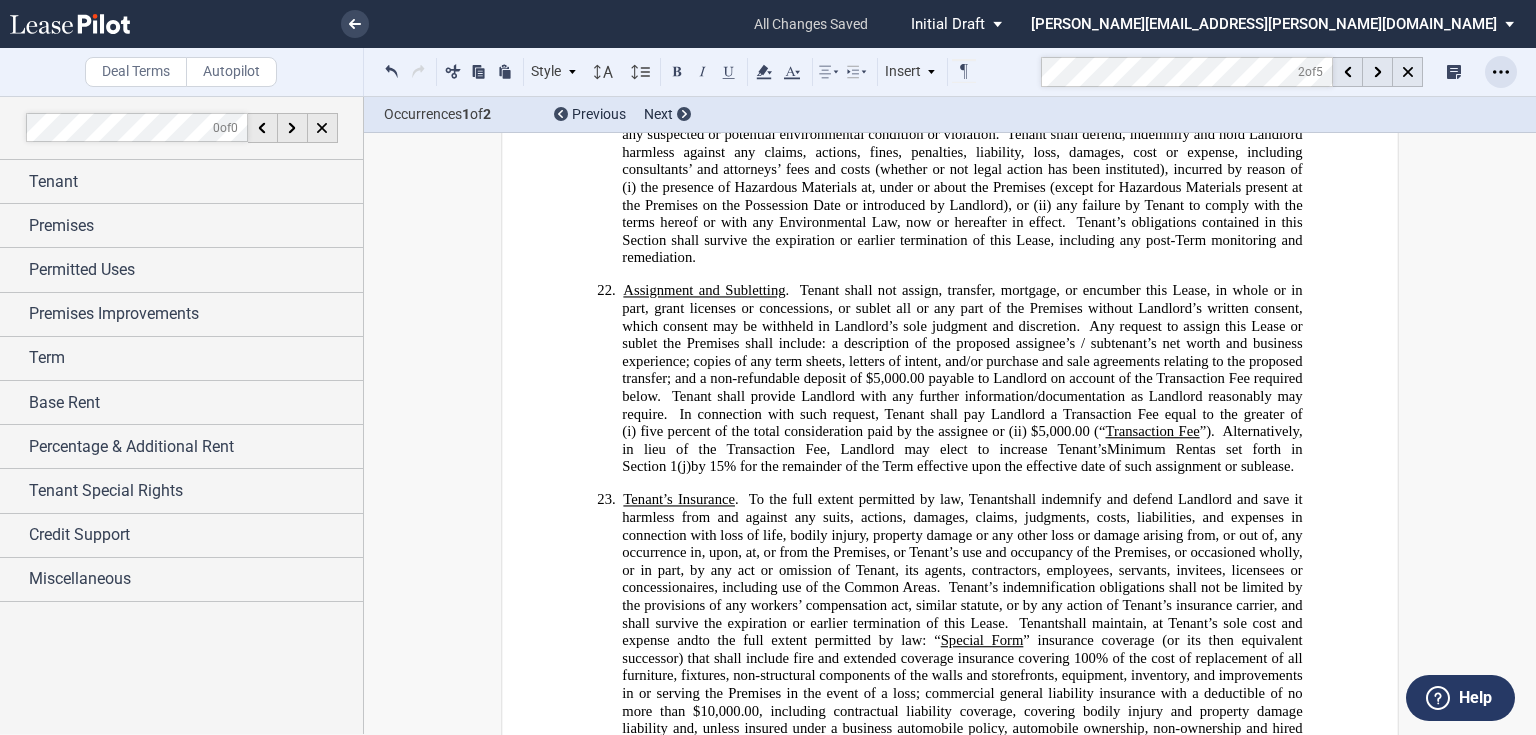 click at bounding box center [1501, 72] 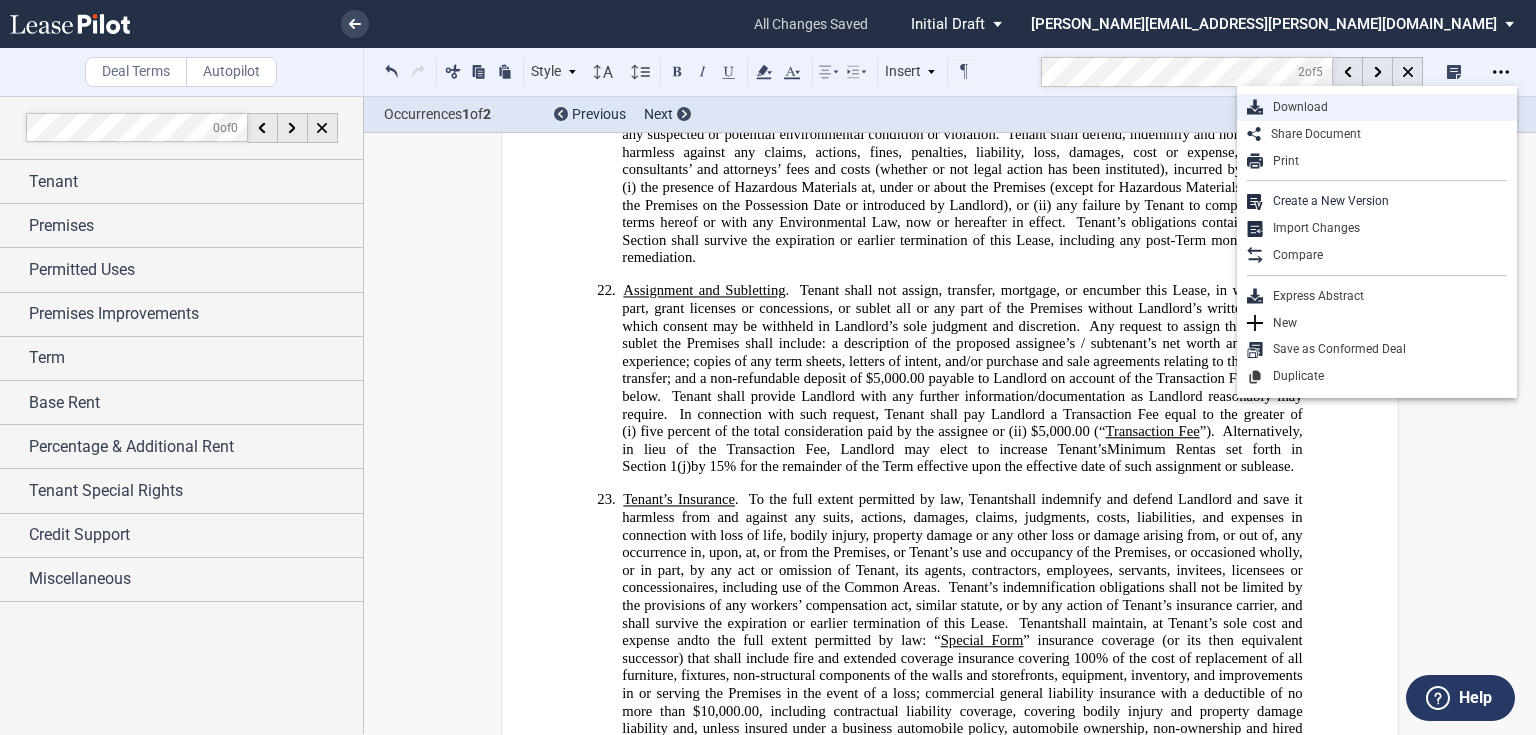 click on "Download" at bounding box center (1385, 107) 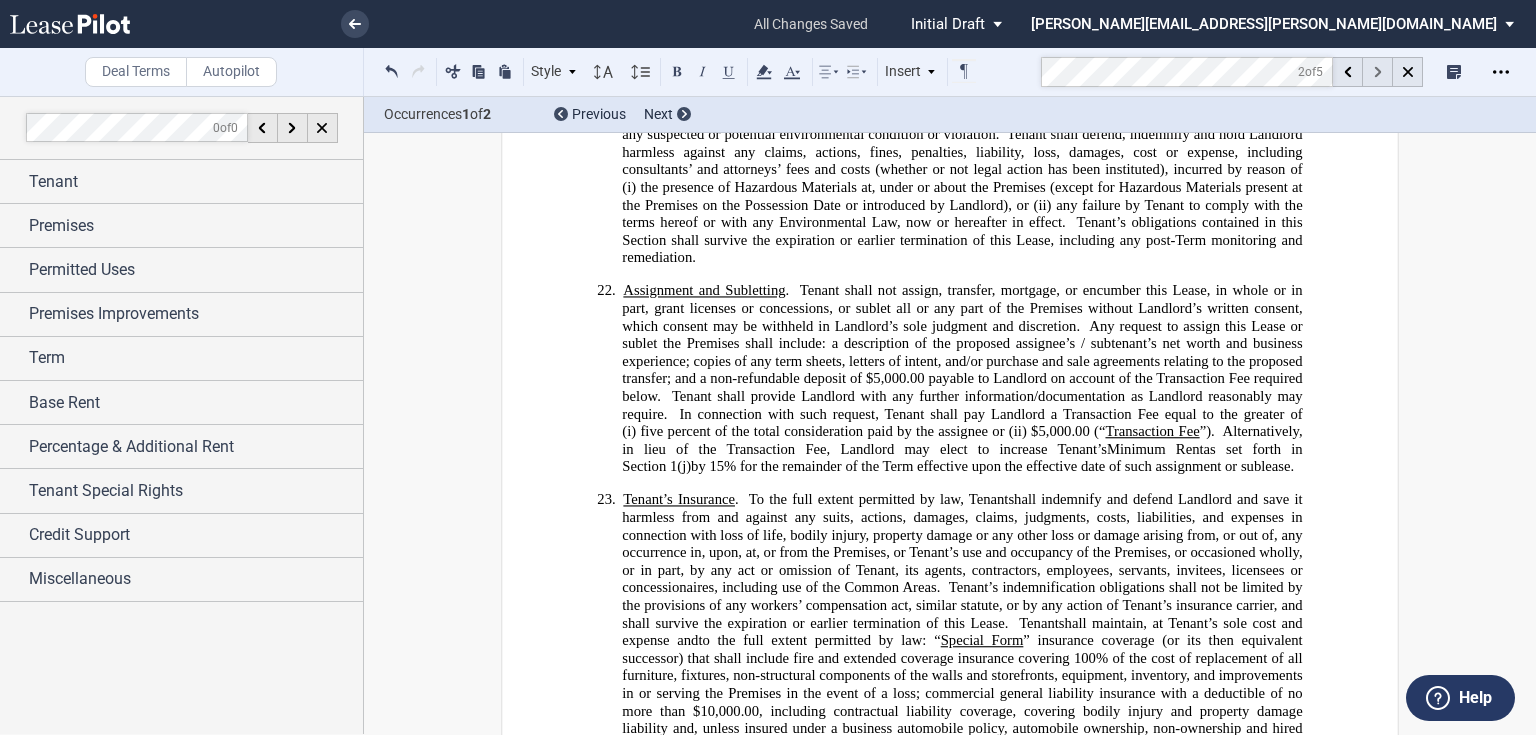 click 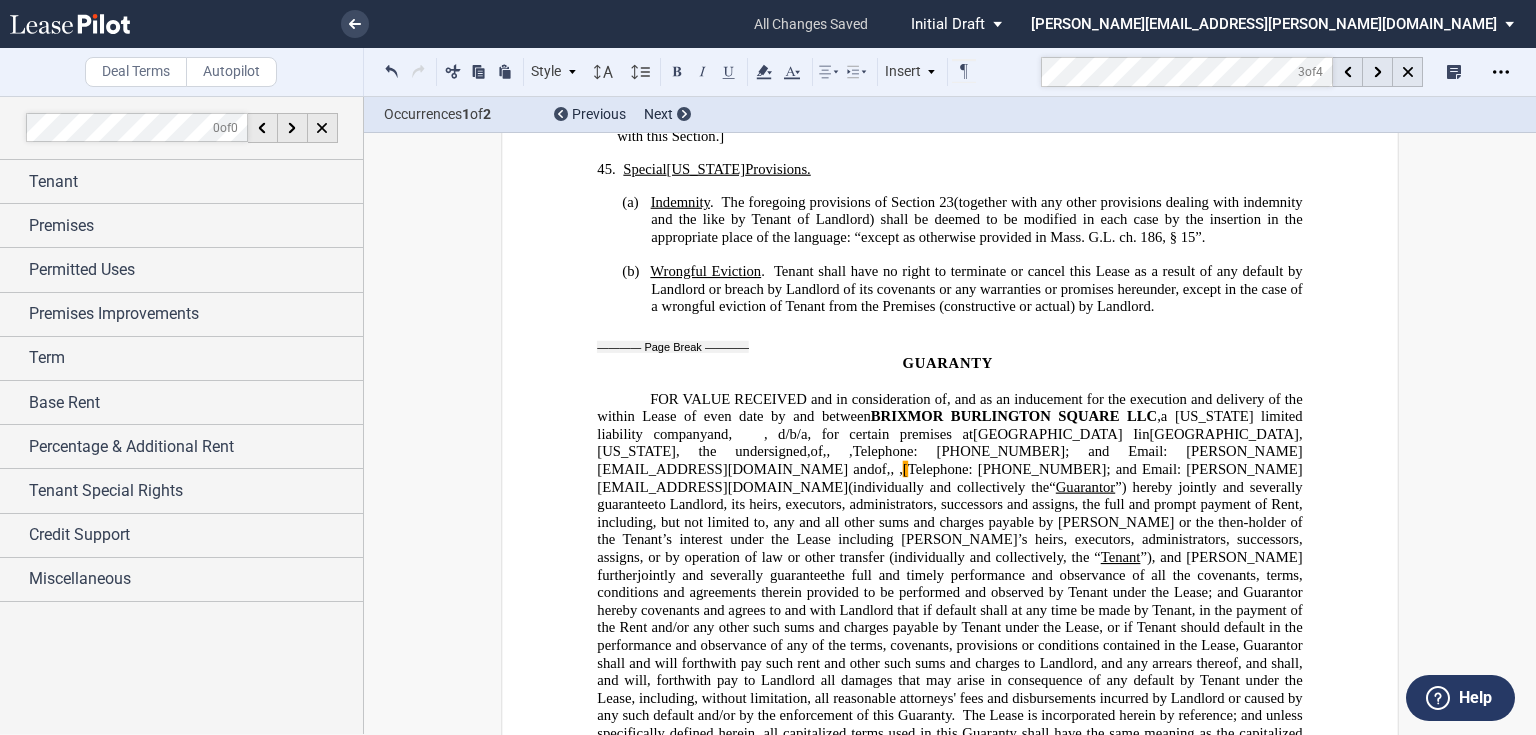scroll, scrollTop: 14532, scrollLeft: 0, axis: vertical 